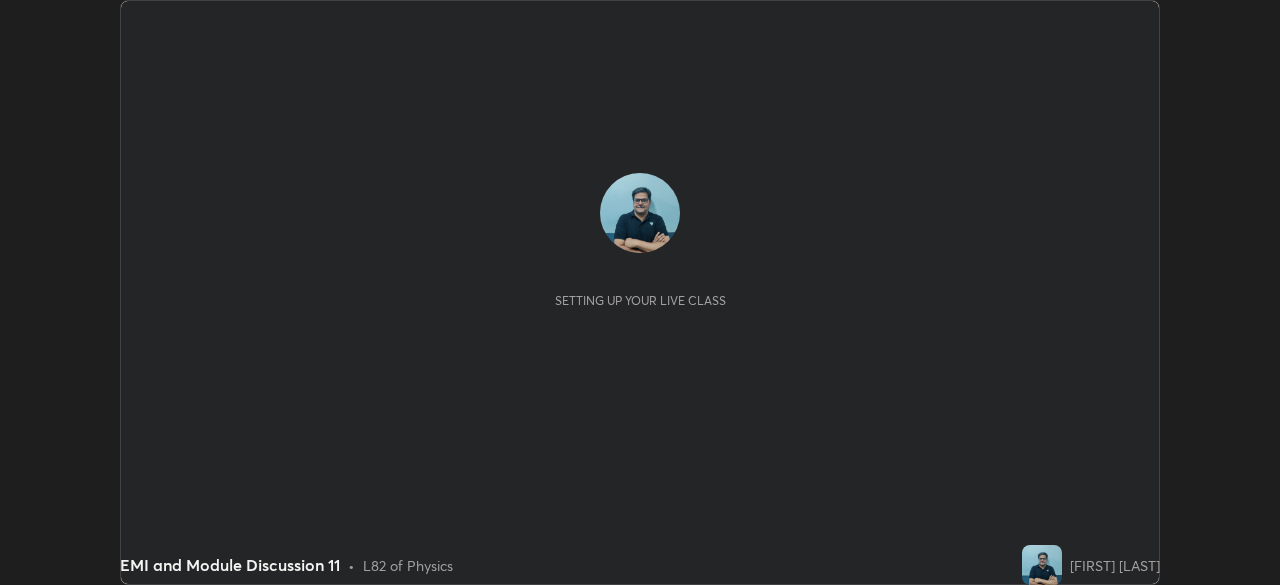 scroll, scrollTop: 0, scrollLeft: 0, axis: both 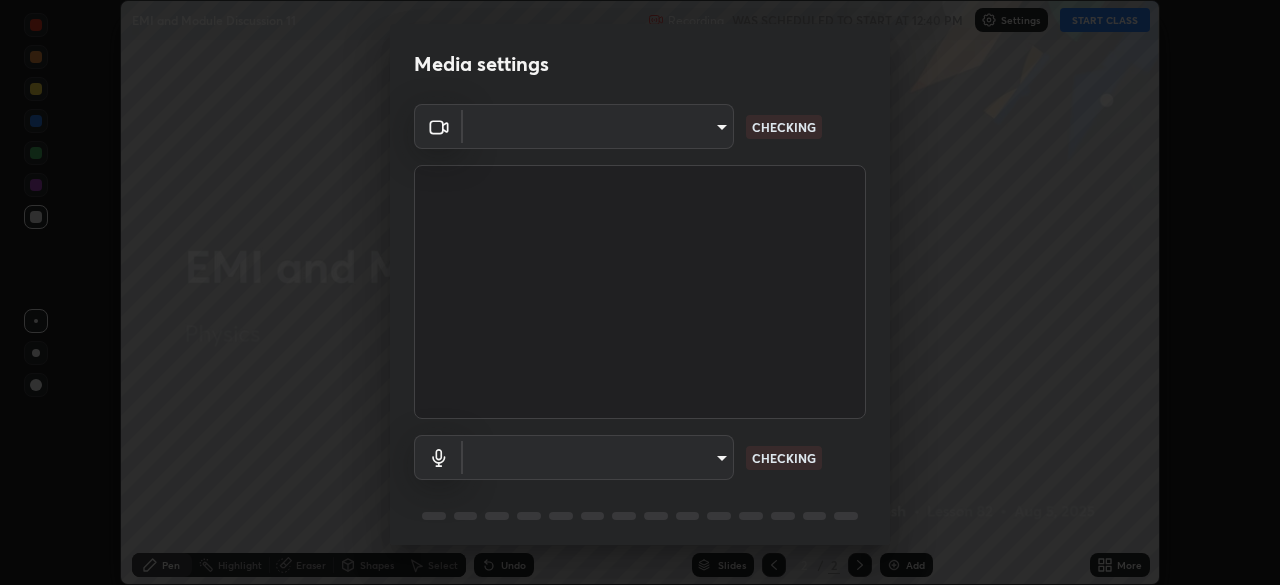 type on "06c5cd4968a6d49727577812bc232b22e688cf7eece95ef343837a2f38e15e01" 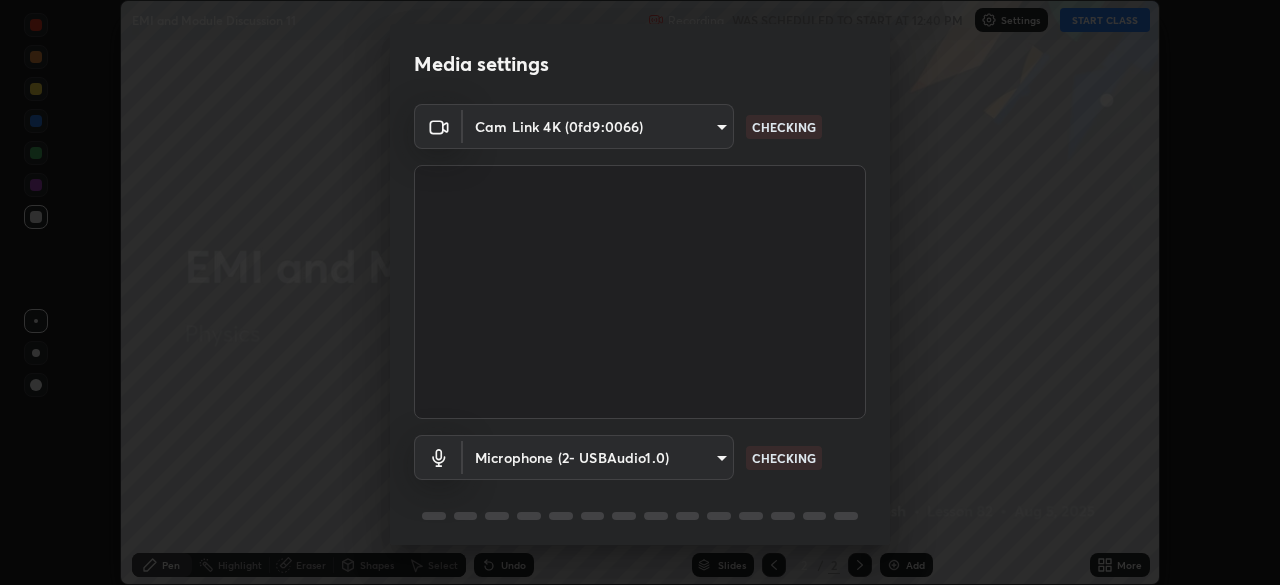 scroll, scrollTop: 71, scrollLeft: 0, axis: vertical 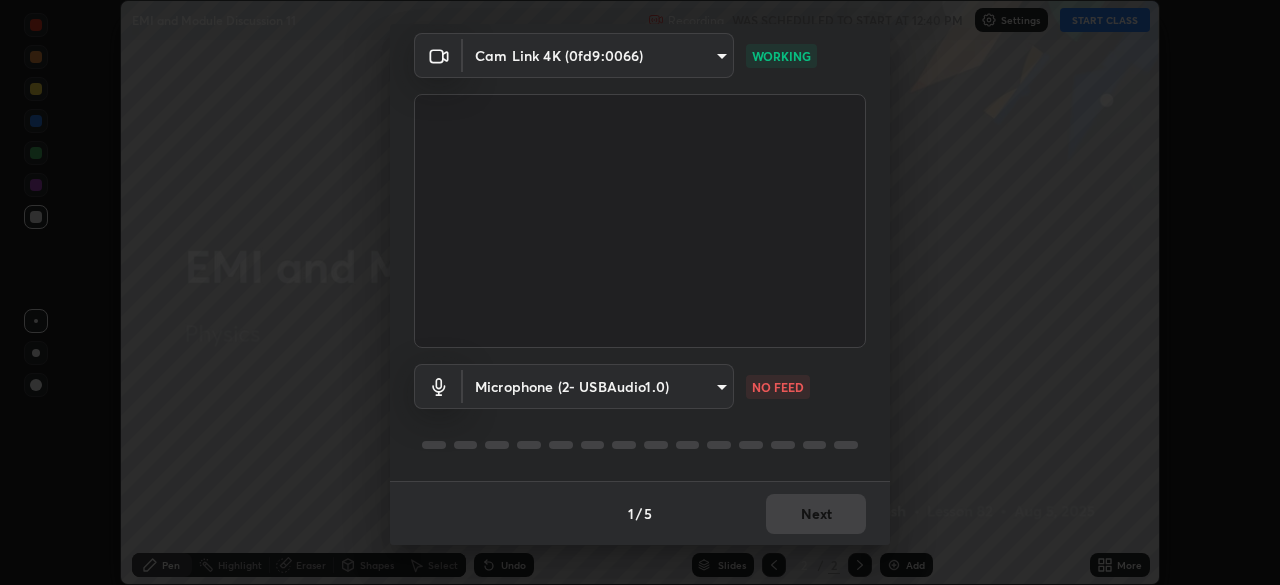 click on "Erase all EMI and Module Discussion 11 Recording WAS SCHEDULED TO START AT  12:40 PM Settings START CLASS Setting up your live class EMI and Module Discussion 11 • L82 of Physics [FIRST] [LAST] Pen Highlight Eraser Shapes Select Undo Slides 2 / 2 Add More No doubts shared Encourage your learners to ask a doubt for better clarity Report an issue Reason for reporting Buffering Chat not working Audio - Video sync issue Educator video quality low ​ Attach an image Report Media settings Cam Link 4K (0fd9:0066) 06c5cd4968a6d49727577812bc232b22e688cf7eece95ef343837a2f38e15e01 WORKING Microphone (2- USBAudio1.0) c61db598d0df66adebcac77a68dda8db02f17dae7ddea53b3c6cc5fcaeec7cf6 NO FEED 1 / 5 Next" at bounding box center (640, 292) 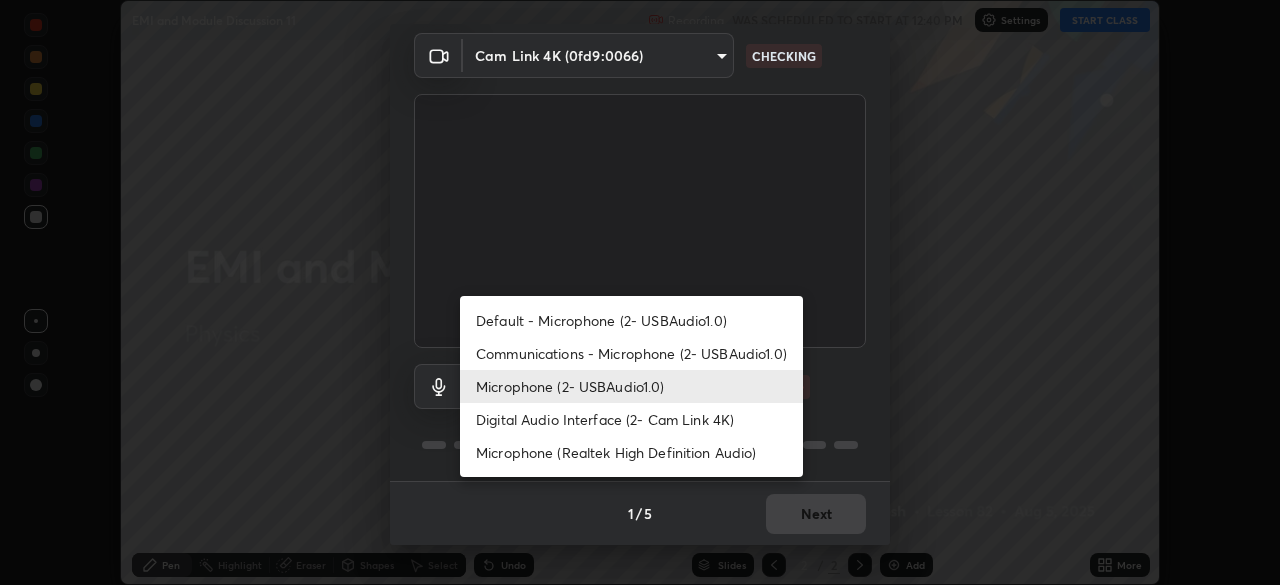 click on "Communications - Microphone (2- USBAudio1.0)" at bounding box center [631, 353] 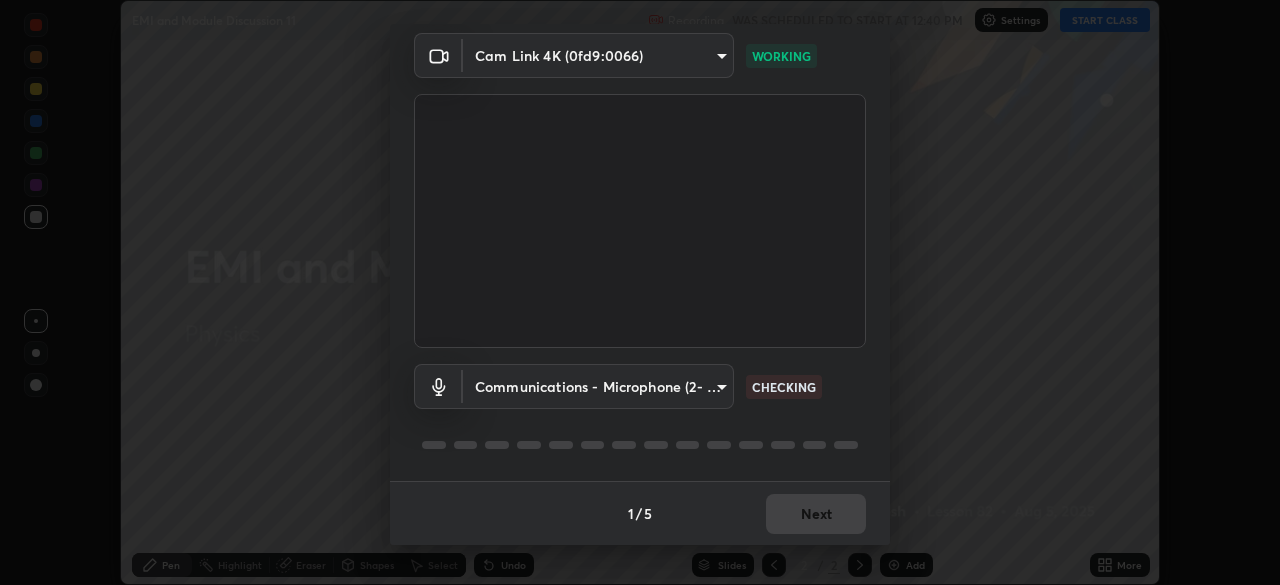 click on "Erase all EMI and Module Discussion 11 Recording WAS SCHEDULED TO START AT  12:40 PM Settings START CLASS Setting up your live class EMI and Module Discussion 11 • L82 of Physics [FIRST] [LAST] Pen Highlight Eraser Shapes Select Undo Slides 2 / 2 Add More No doubts shared Encourage your learners to ask a doubt for better clarity Report an issue Reason for reporting Buffering Chat not working Audio - Video sync issue Educator video quality low ​ Attach an image Report Media settings Cam Link 4K (0fd9:0066) 06c5cd4968a6d49727577812bc232b22e688cf7eece95ef343837a2f38e15e01 WORKING Communications - Microphone (2- USBAudio1.0) communications CHECKING 1 / 5 Next" at bounding box center [640, 292] 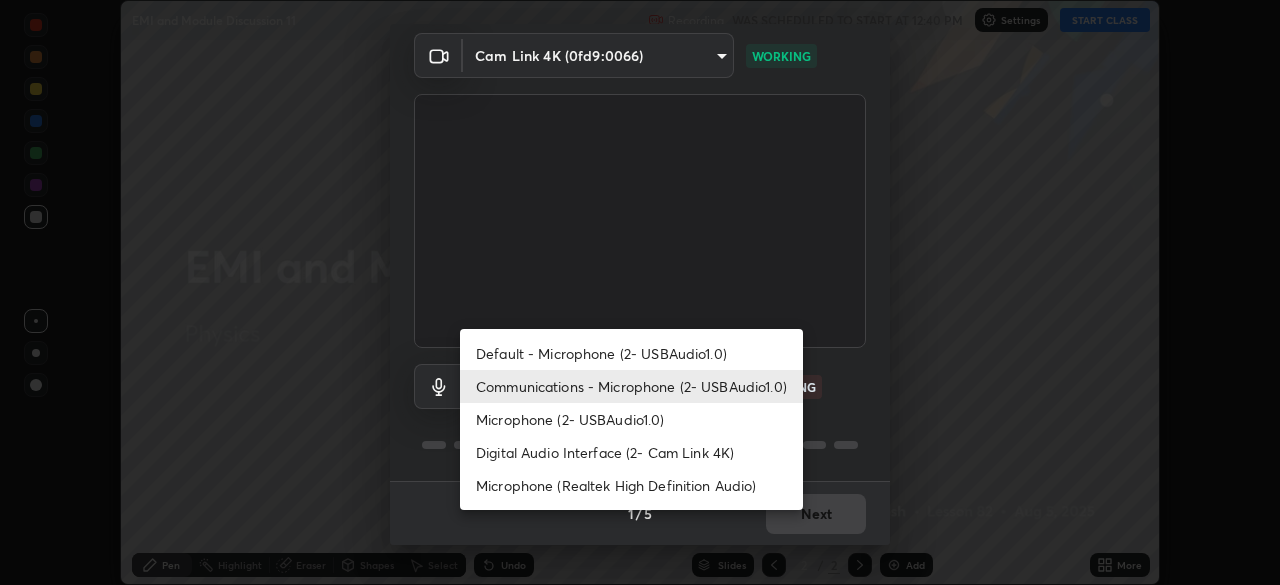 click on "Default - Microphone (2- USBAudio1.0)" at bounding box center [631, 353] 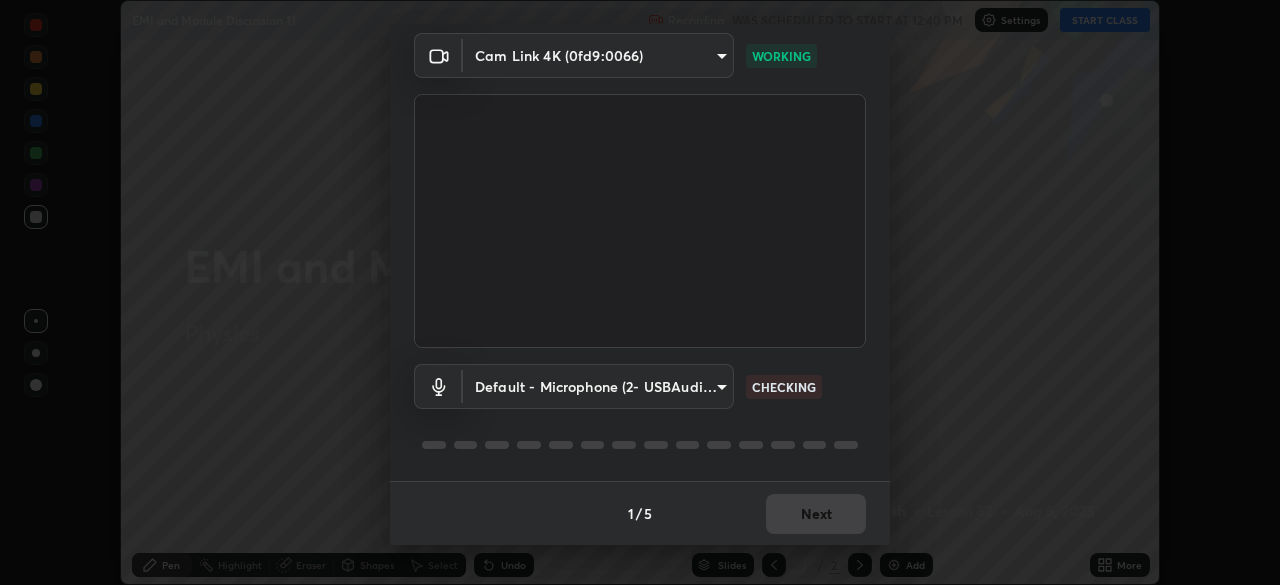 click on "Erase all EMI and Module Discussion 11 Recording WAS SCHEDULED TO START AT  12:40 PM Settings START CLASS Setting up your live class EMI and Module Discussion 11 • L82 of Physics [FIRST] [LAST] Pen Highlight Eraser Shapes Select Undo Slides 2 / 2 Add More No doubts shared Encourage your learners to ask a doubt for better clarity Report an issue Reason for reporting Buffering Chat not working Audio - Video sync issue Educator video quality low ​ Attach an image Report Media settings Cam Link 4K (0fd9:0066) 06c5cd4968a6d49727577812bc232b22e688cf7eece95ef343837a2f38e15e01 WORKING Default - Microphone (2- USBAudio1.0) default CHECKING 1 / 5 Next" at bounding box center [640, 292] 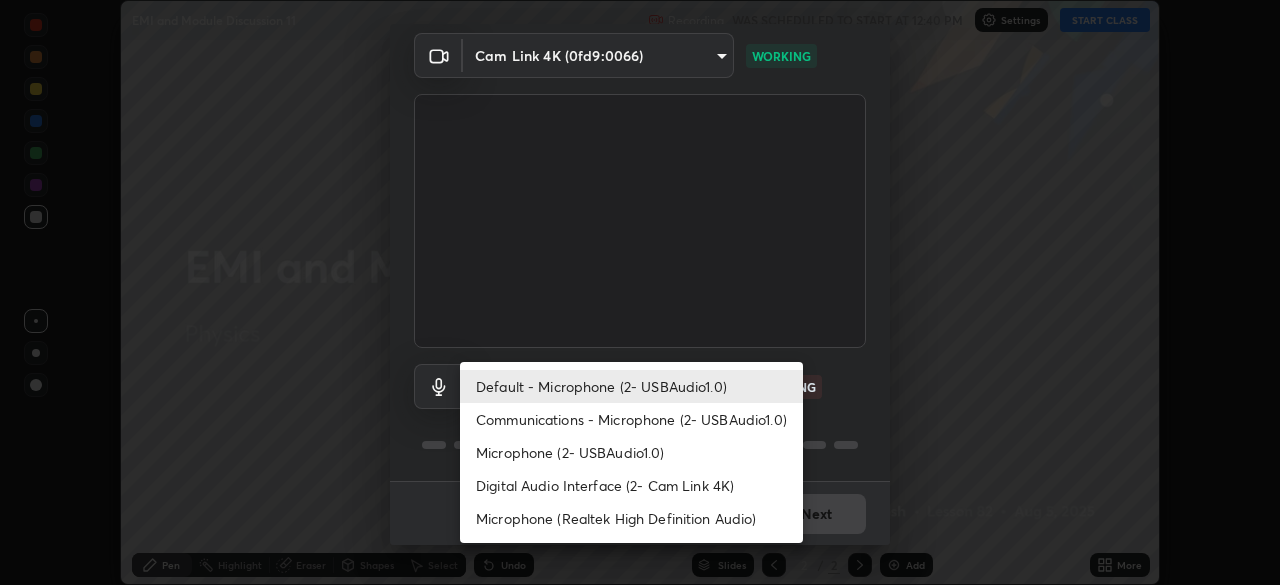 click on "Digital Audio Interface (2- Cam Link 4K)" at bounding box center [631, 485] 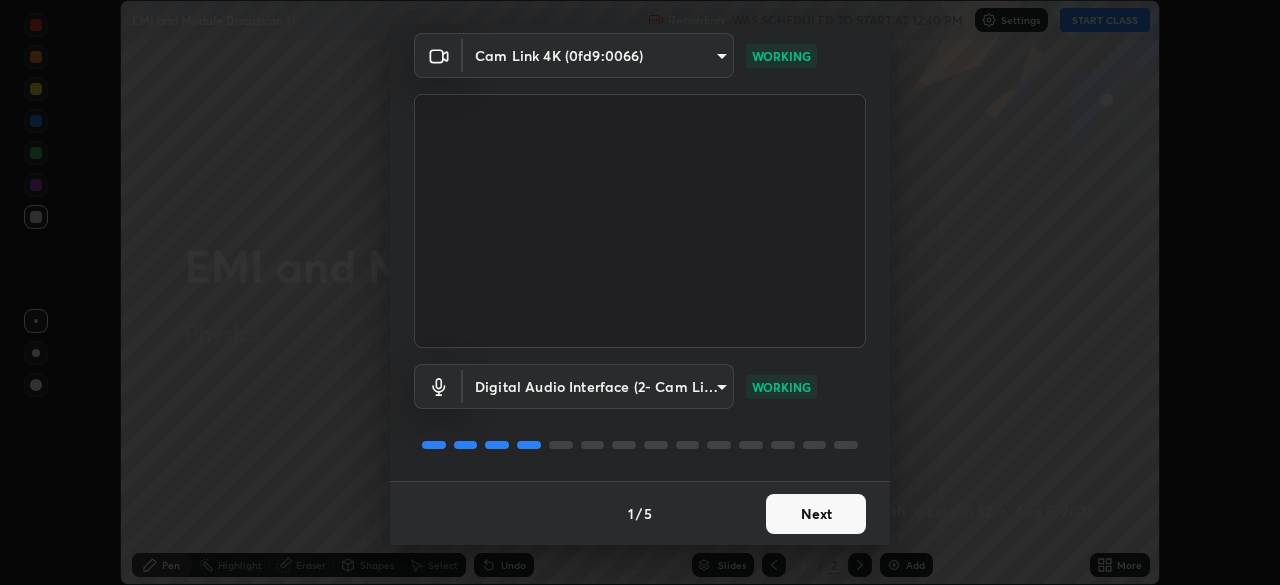 click on "Next" at bounding box center (816, 514) 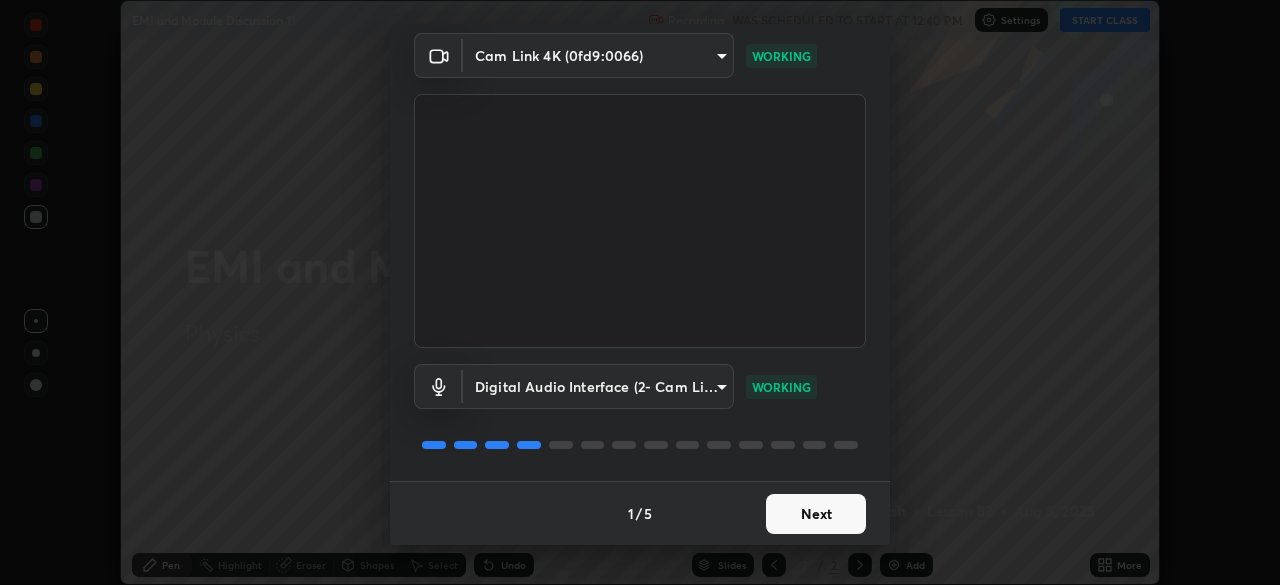 scroll, scrollTop: 0, scrollLeft: 0, axis: both 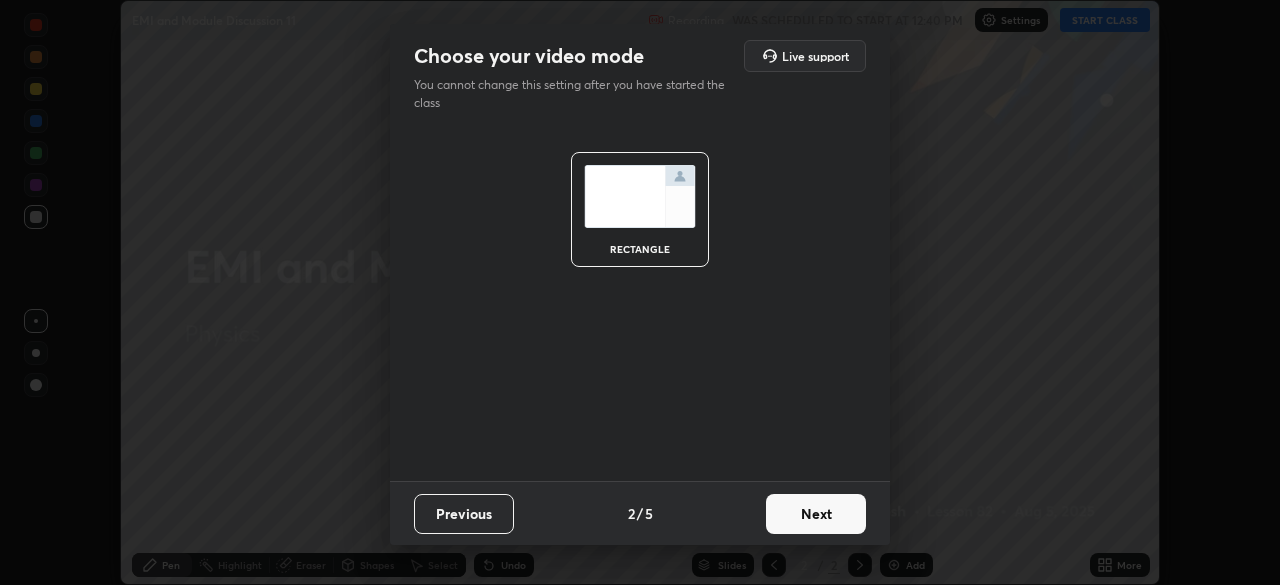 click on "Next" at bounding box center [816, 514] 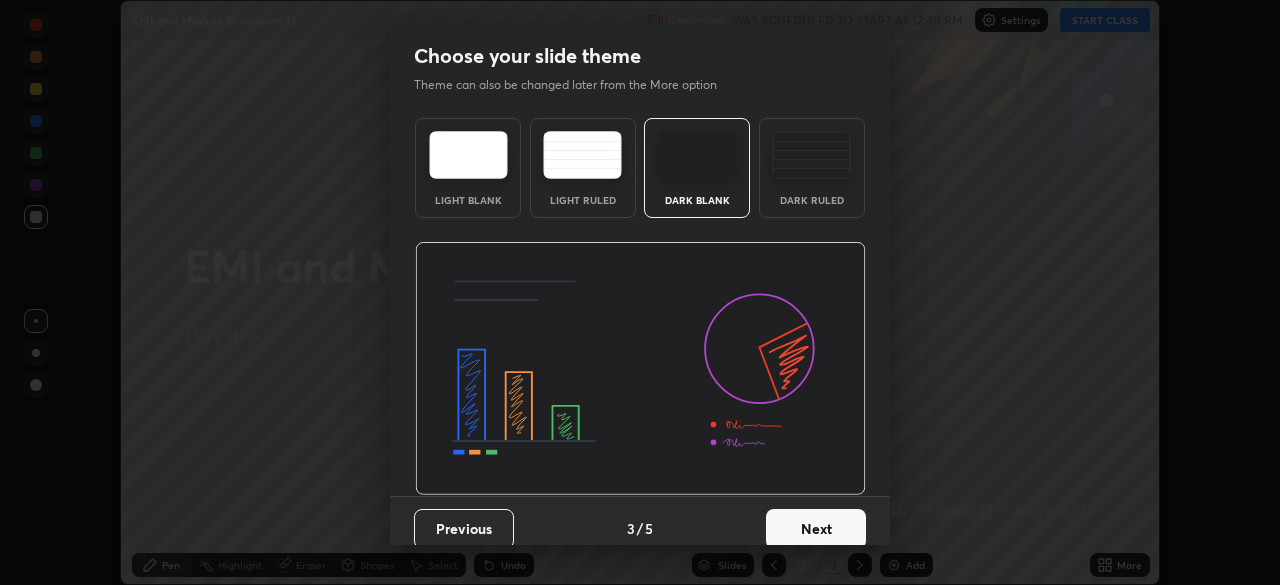click on "Next" at bounding box center (816, 529) 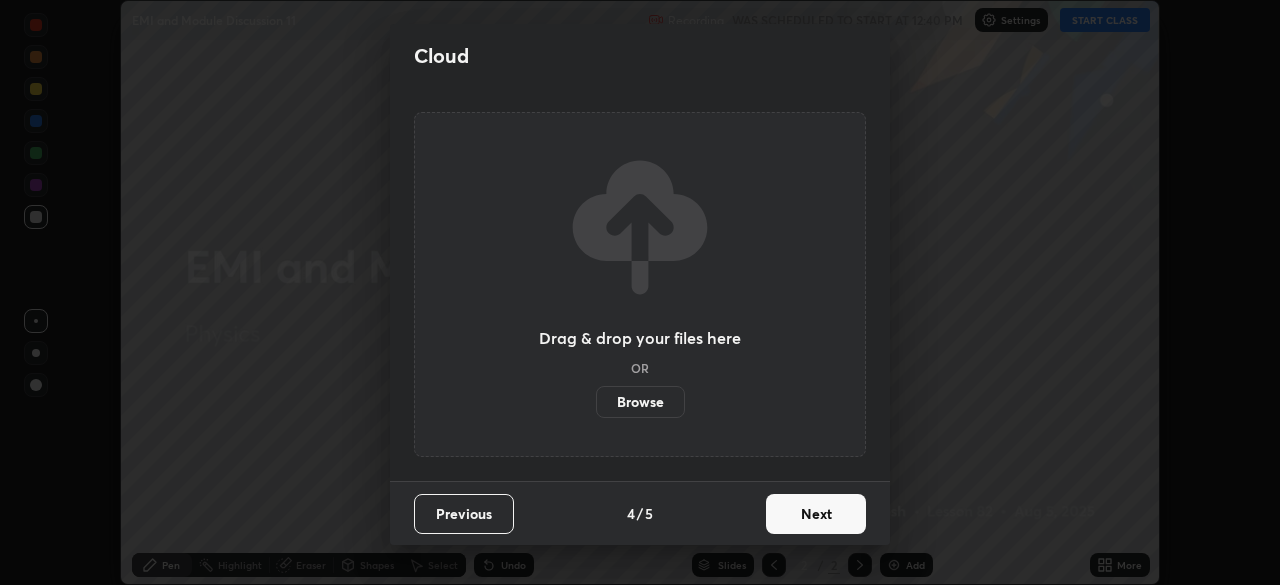 click on "Next" at bounding box center (816, 514) 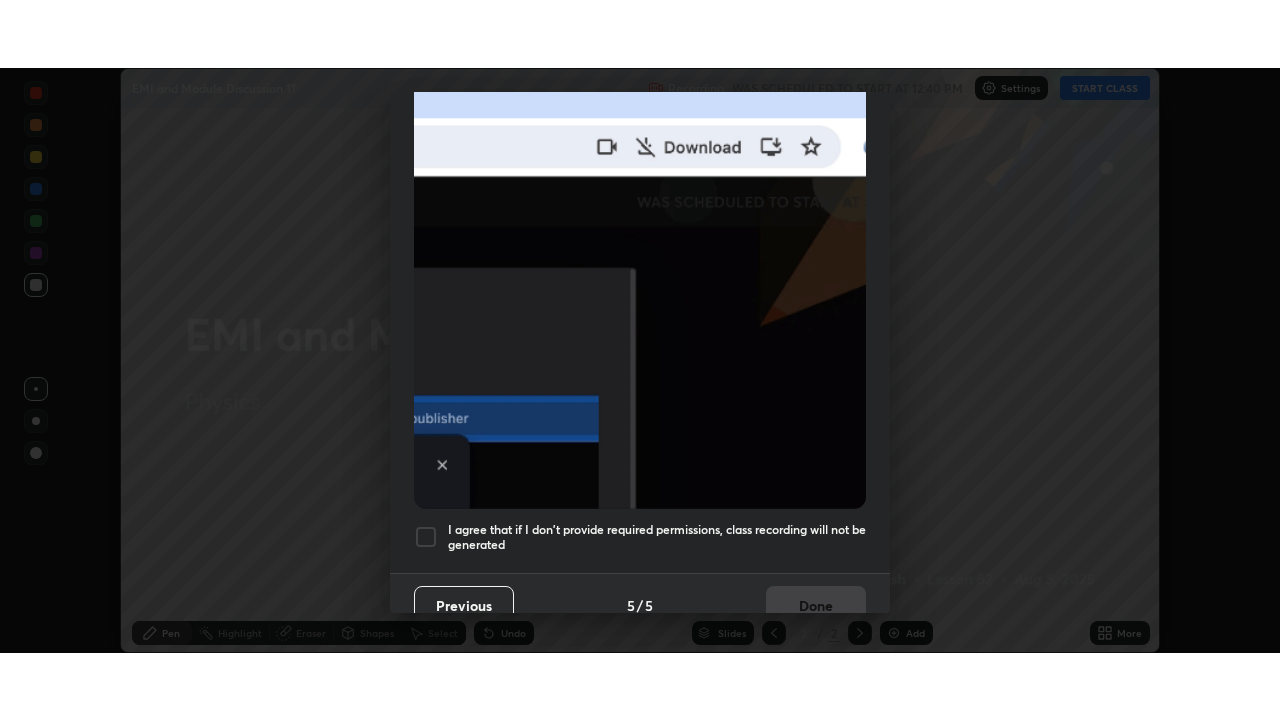 scroll, scrollTop: 479, scrollLeft: 0, axis: vertical 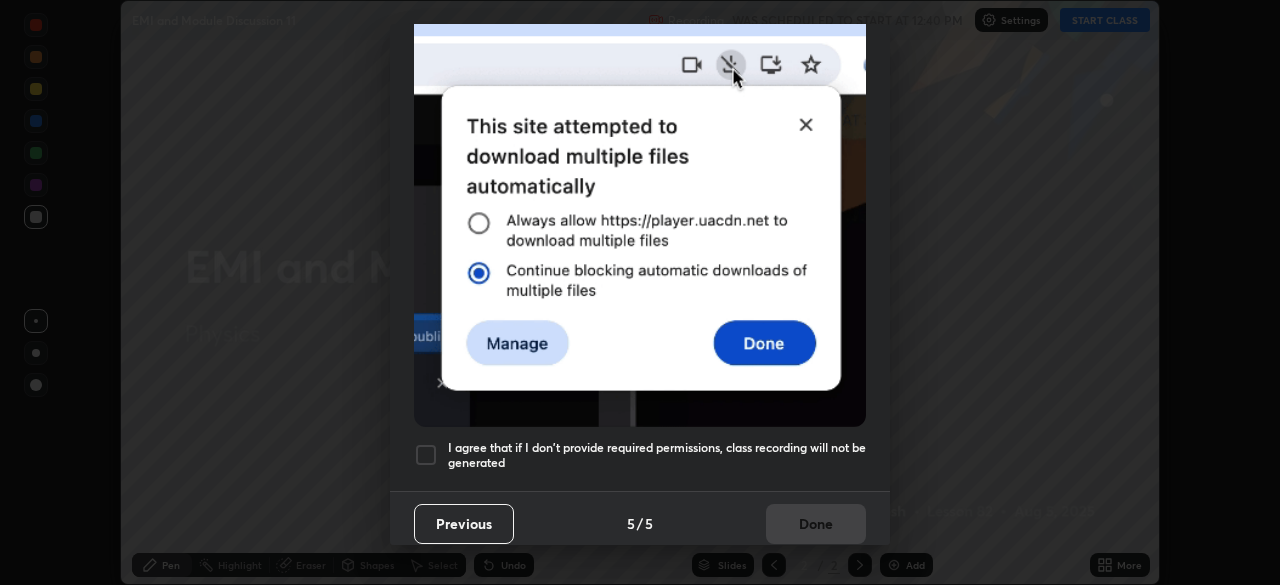 click at bounding box center [426, 455] 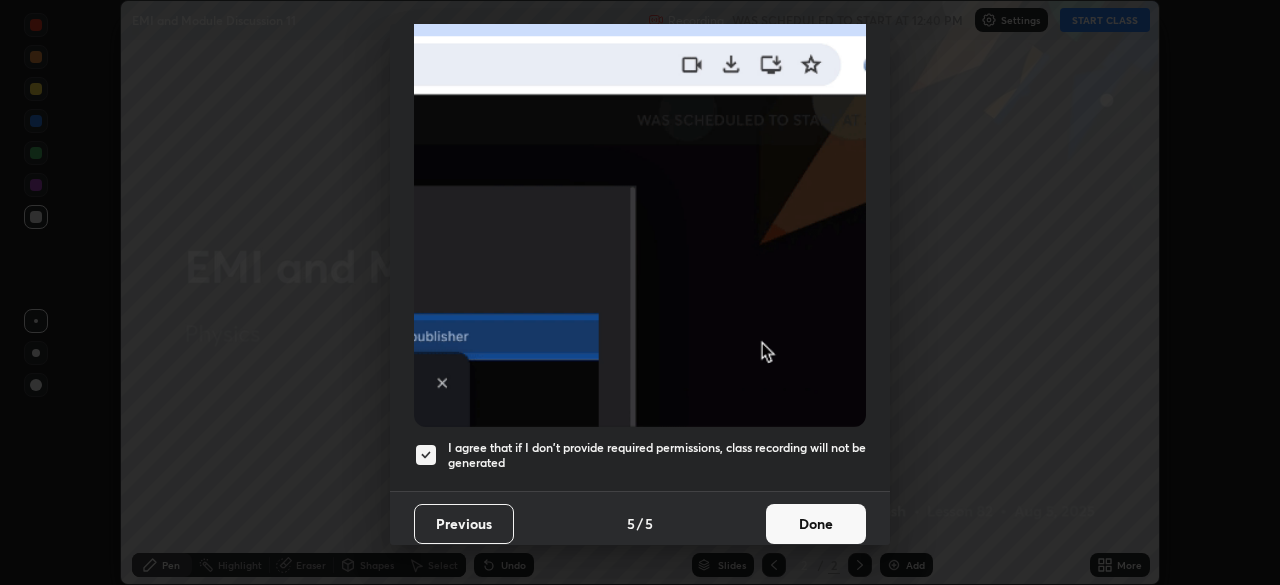 click on "Done" at bounding box center [816, 524] 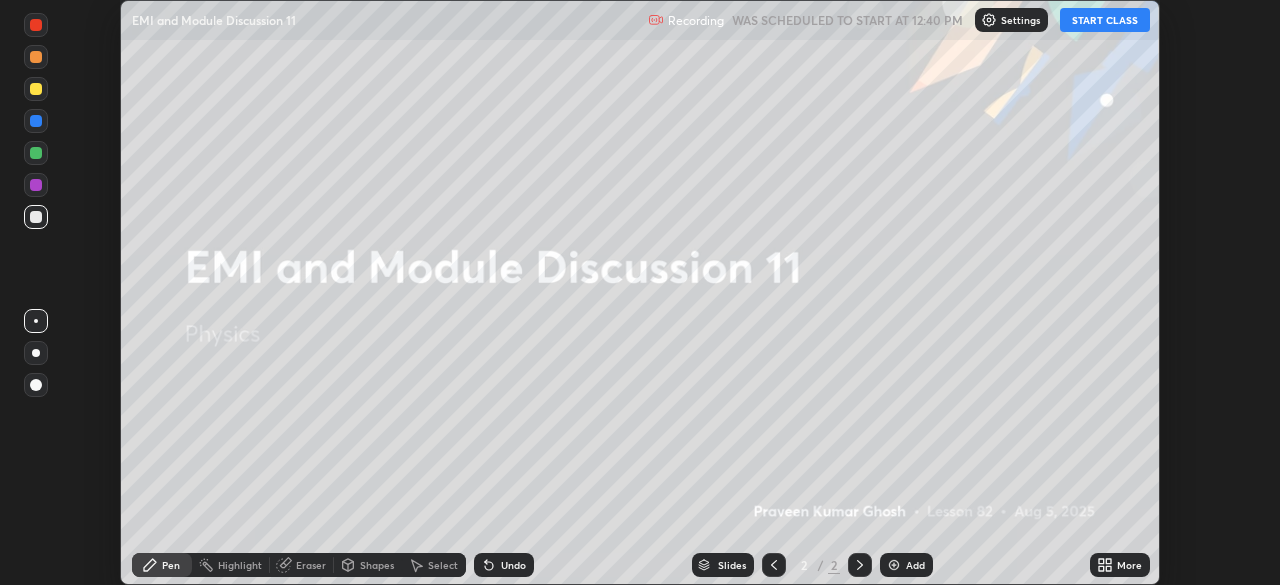 click on "START CLASS" at bounding box center [1105, 20] 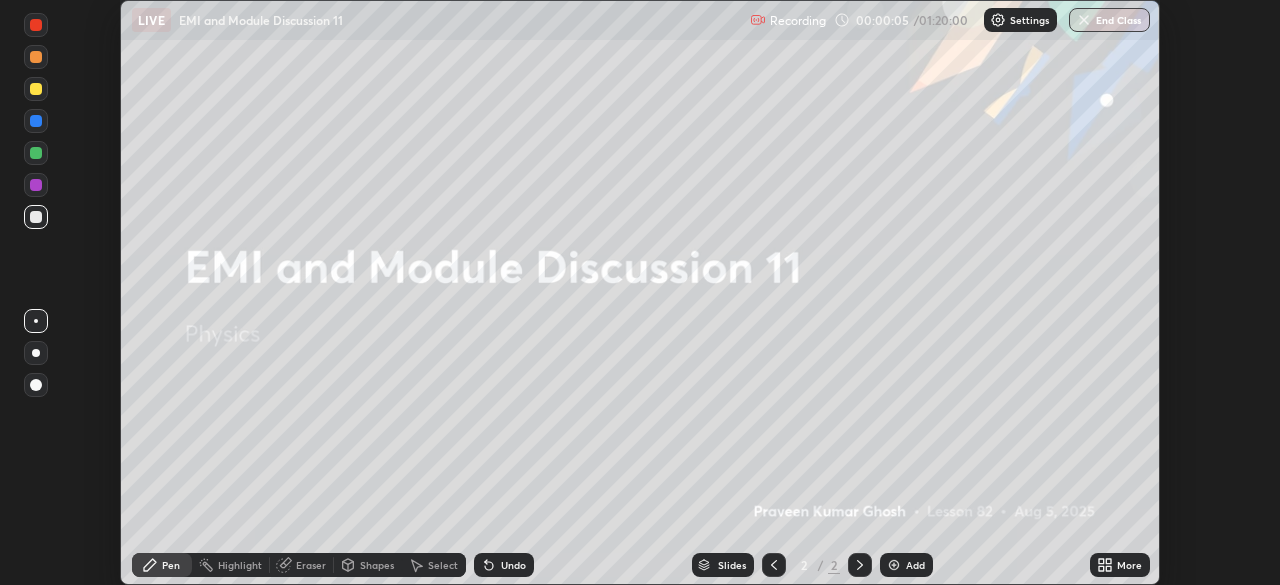 click on "Add" at bounding box center (915, 565) 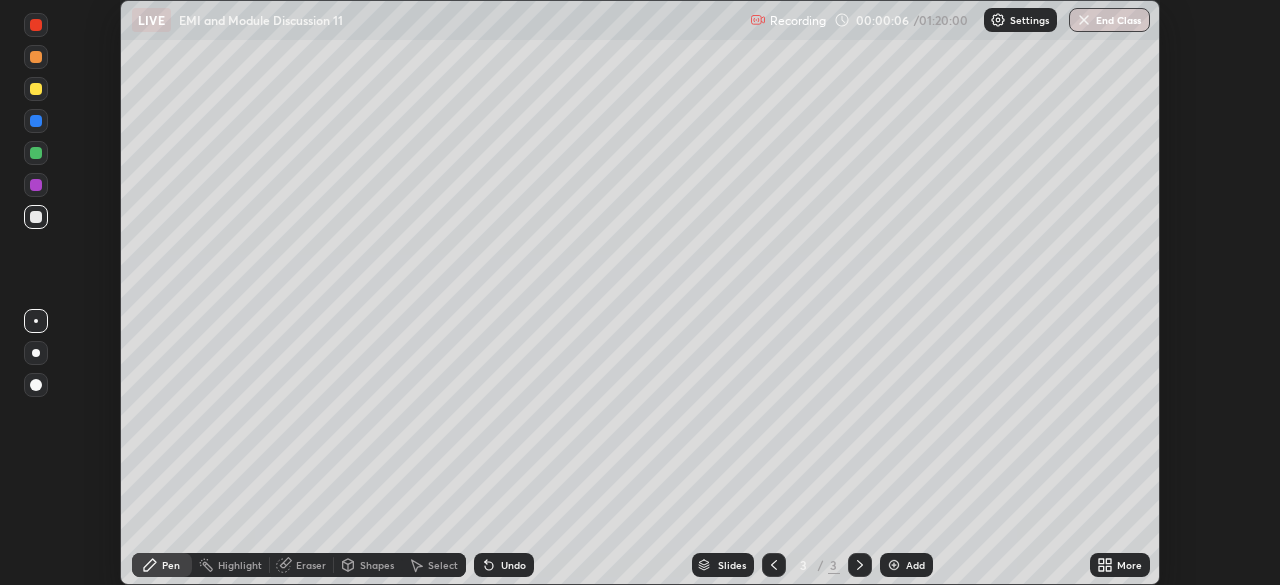 click 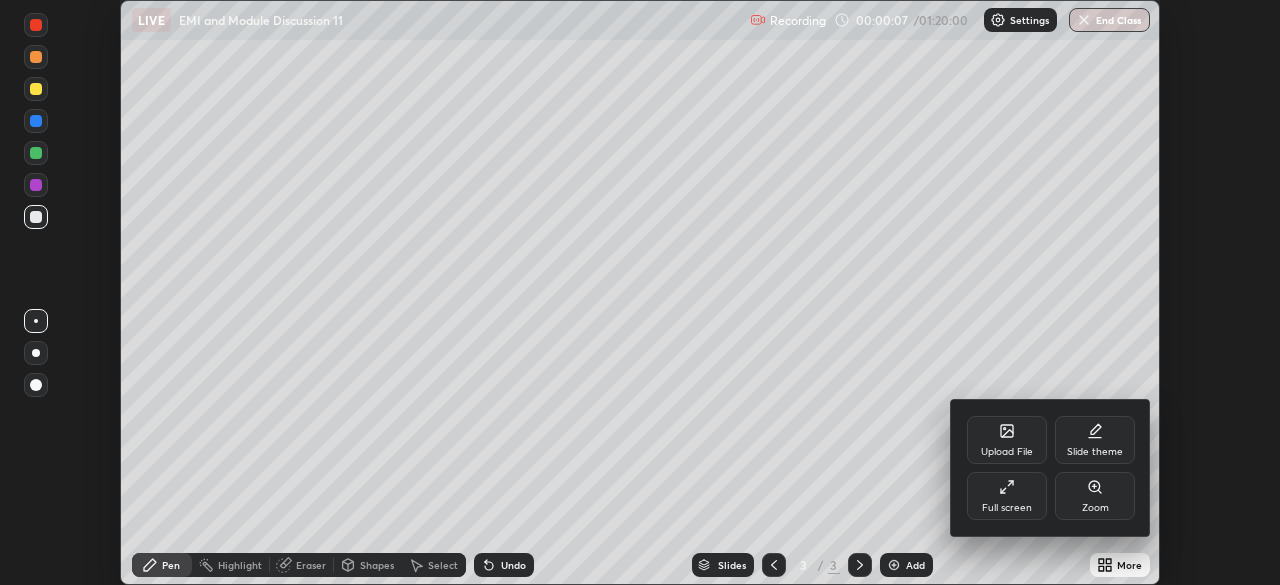 click on "Full screen" at bounding box center [1007, 496] 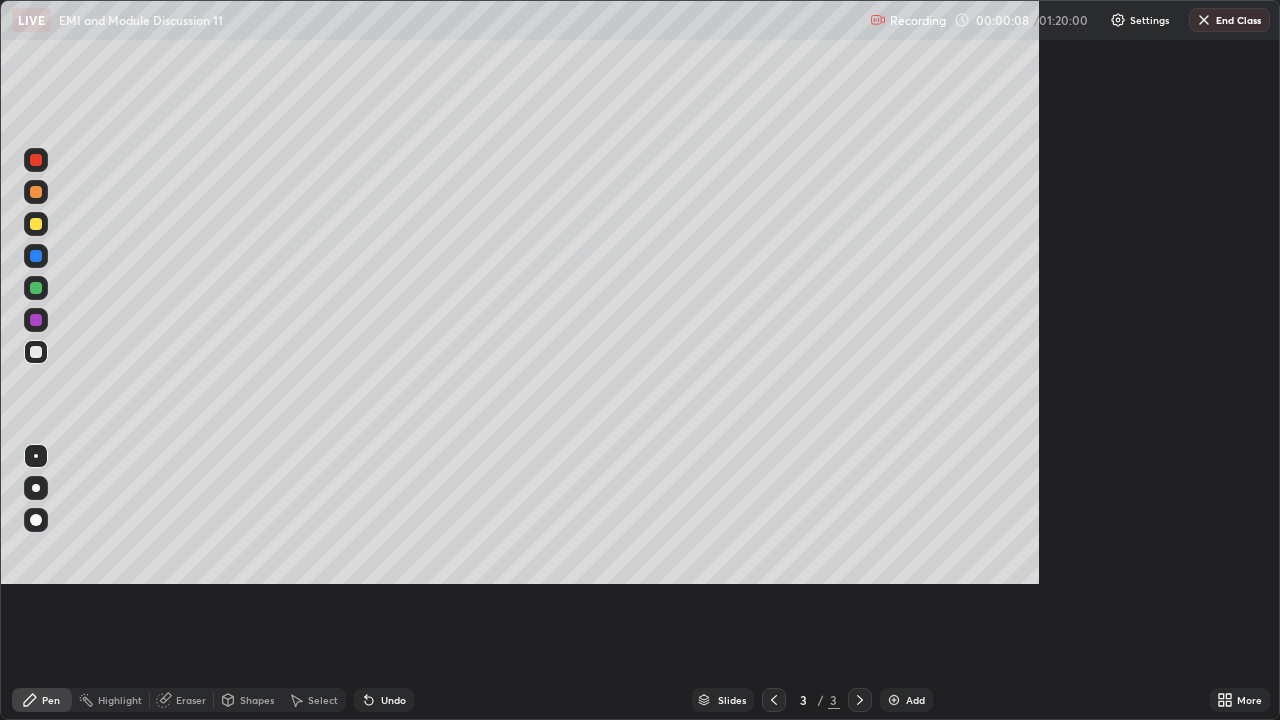 scroll, scrollTop: 99280, scrollLeft: 98720, axis: both 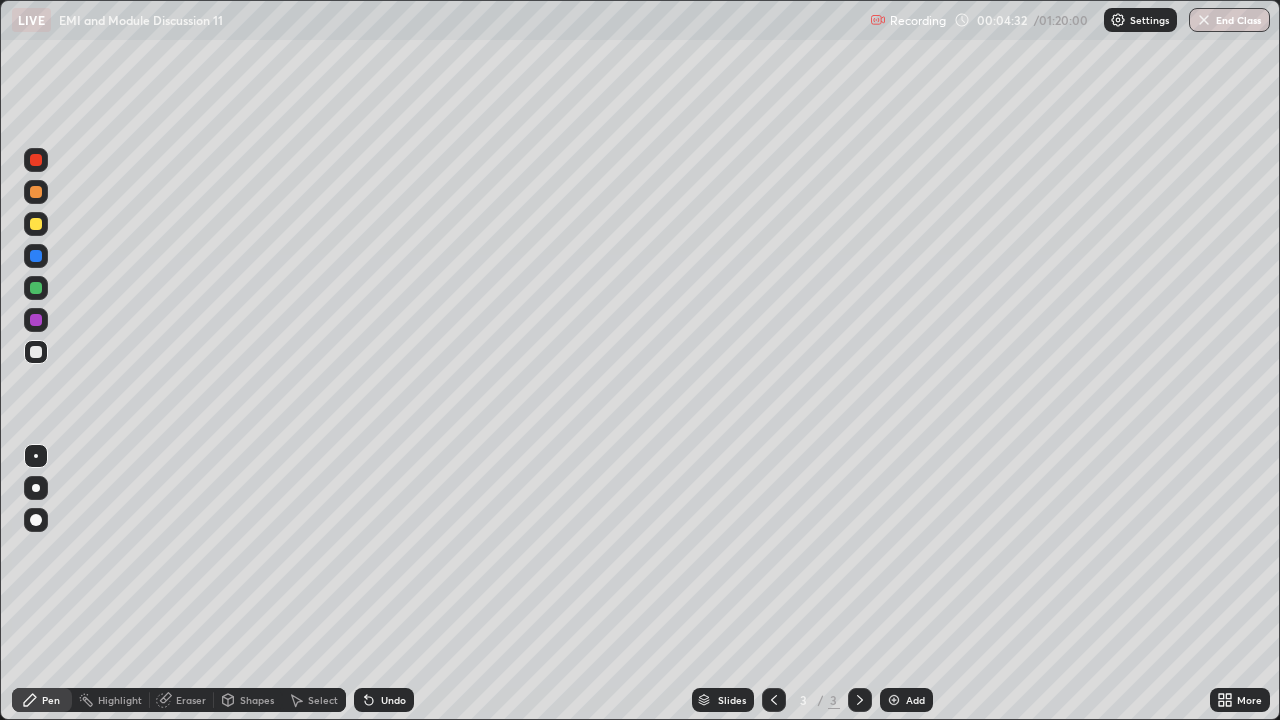 click at bounding box center [36, 224] 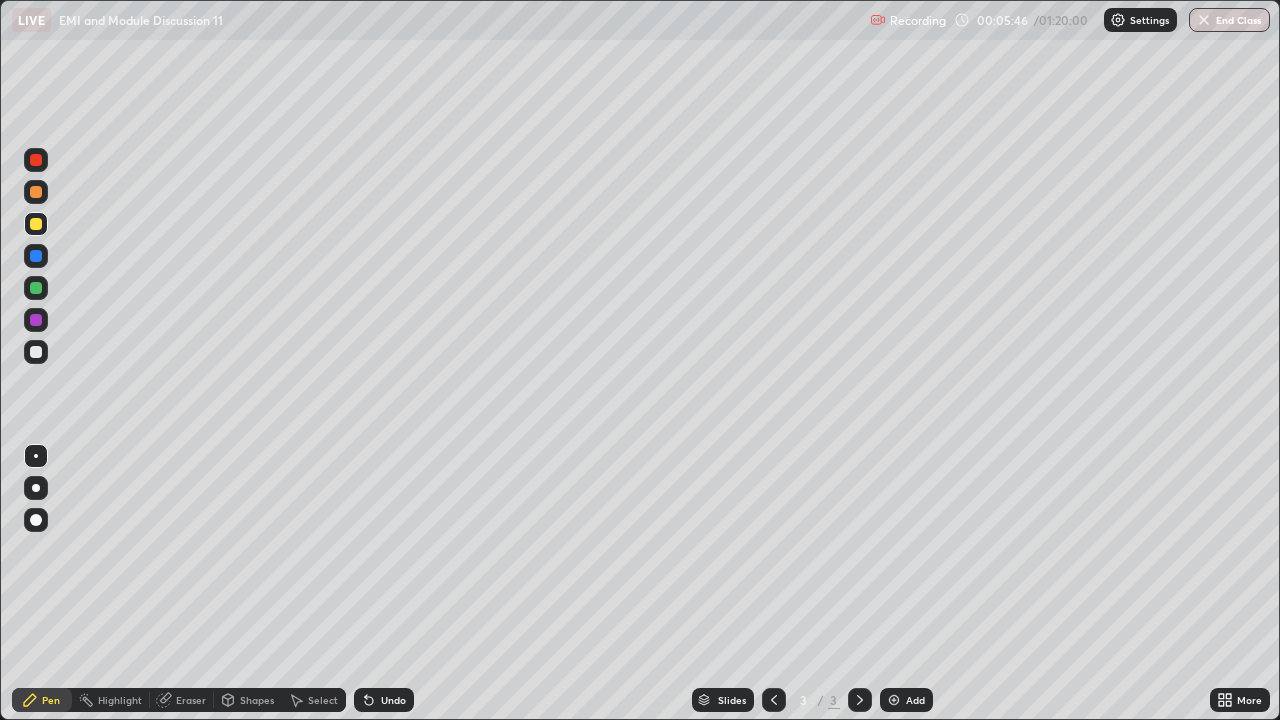 click at bounding box center [36, 288] 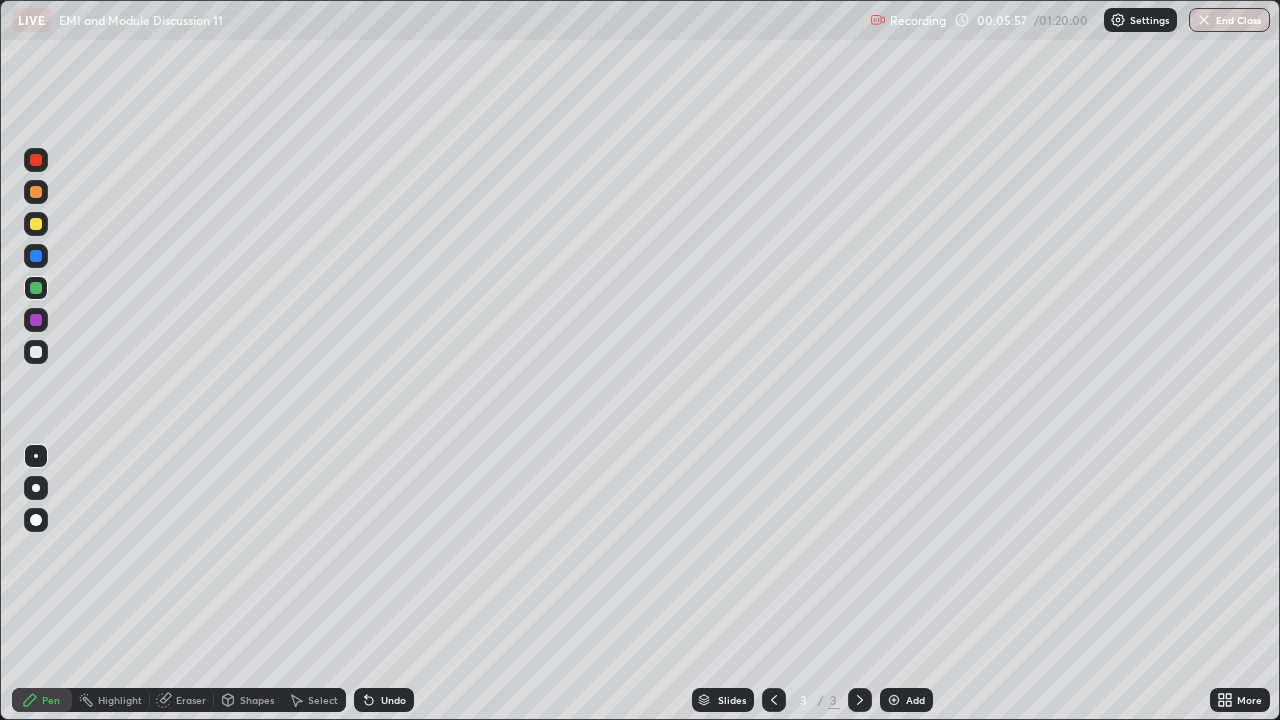 click at bounding box center [36, 352] 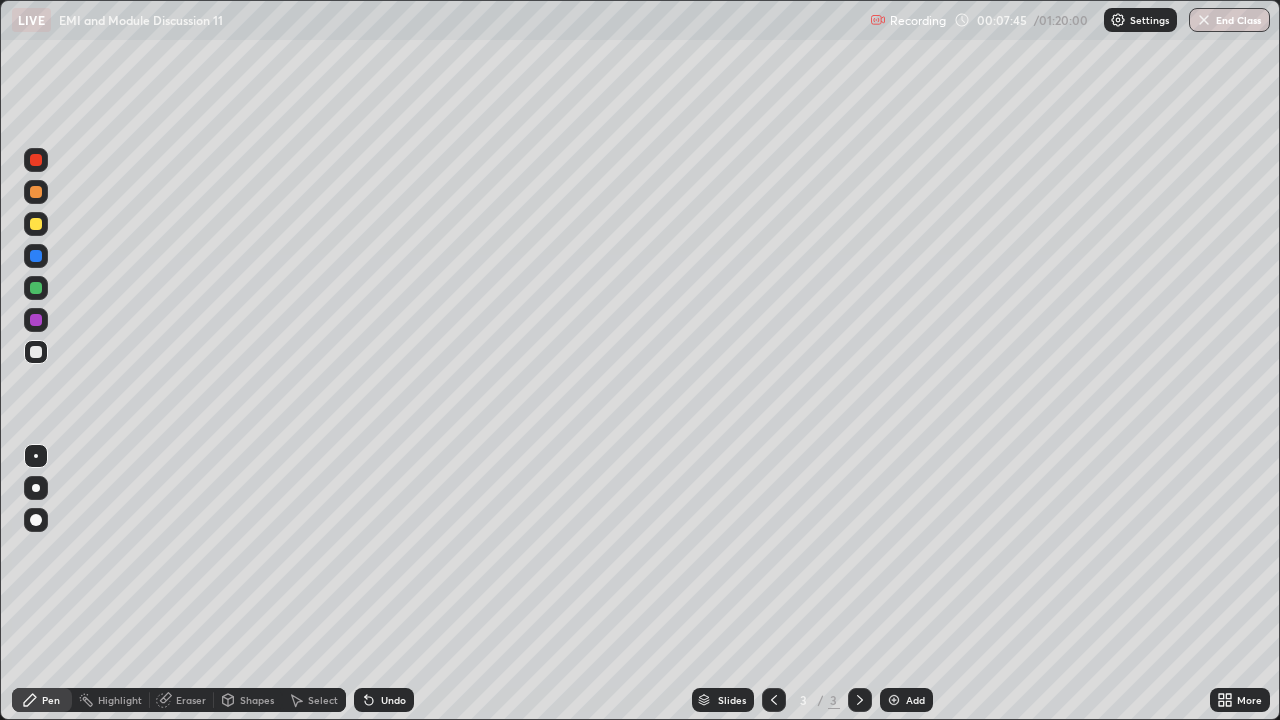 click on "Add" at bounding box center (915, 700) 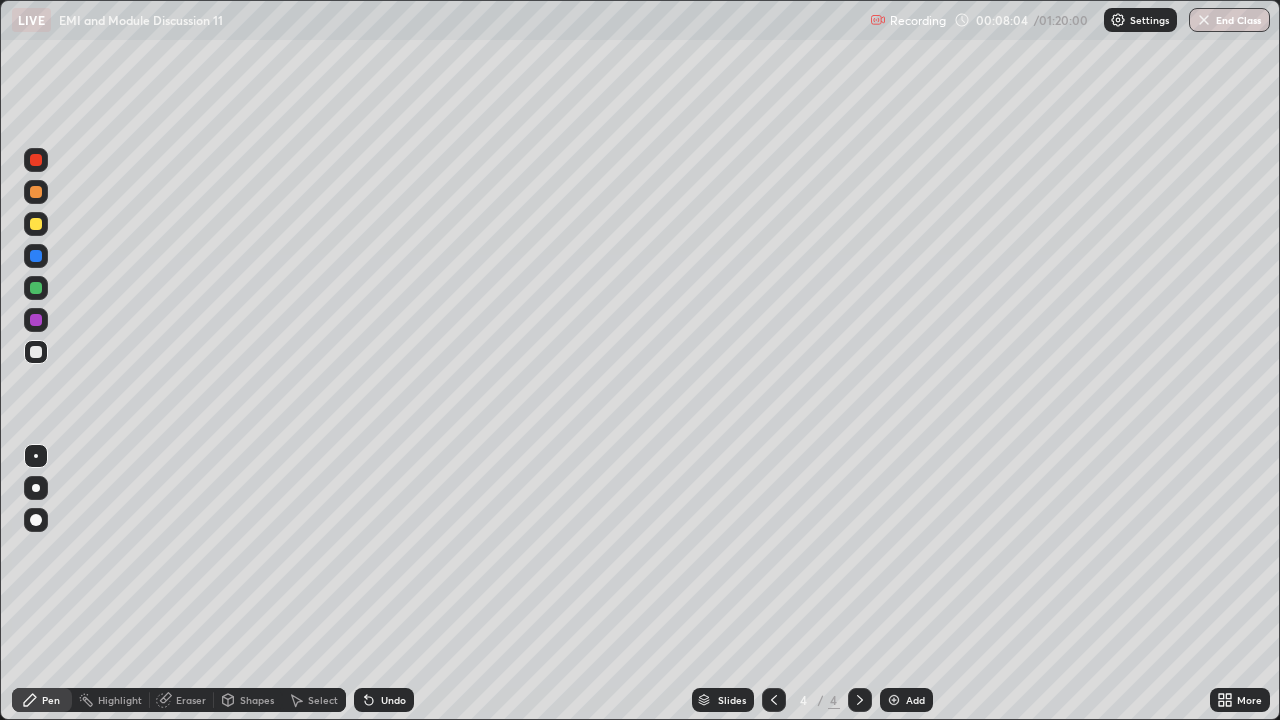 click at bounding box center [36, 288] 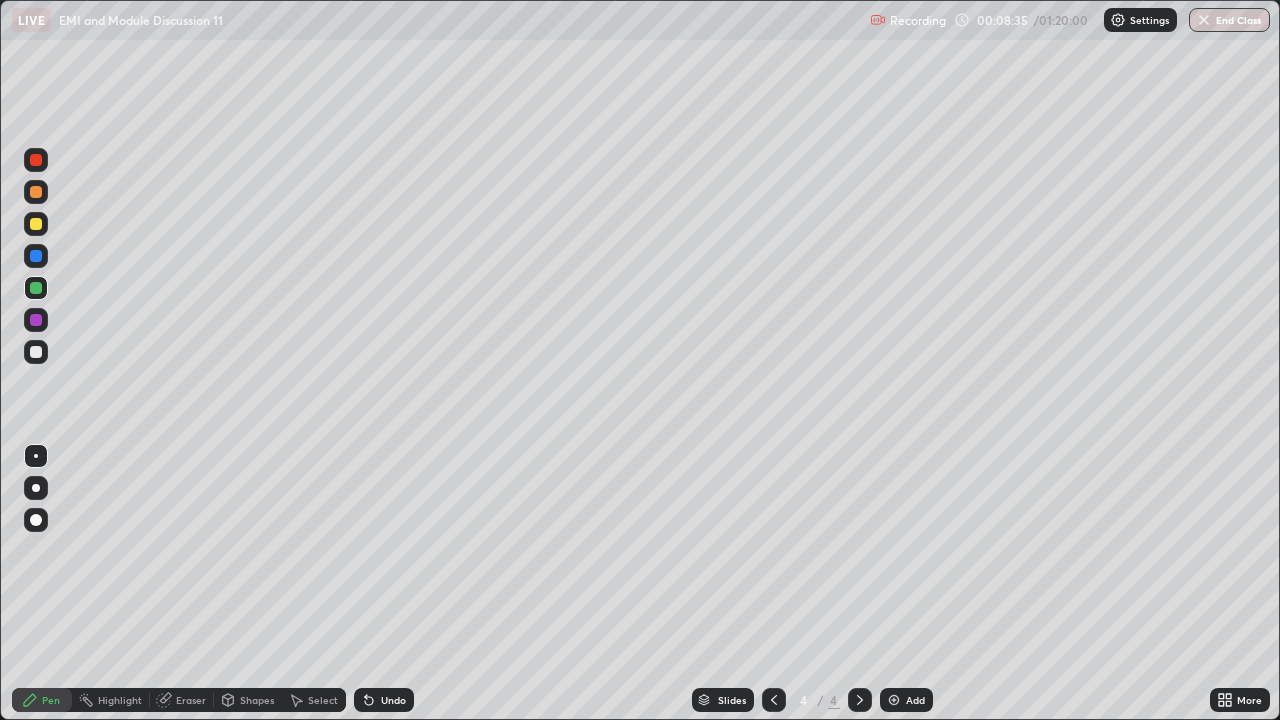 click at bounding box center (36, 224) 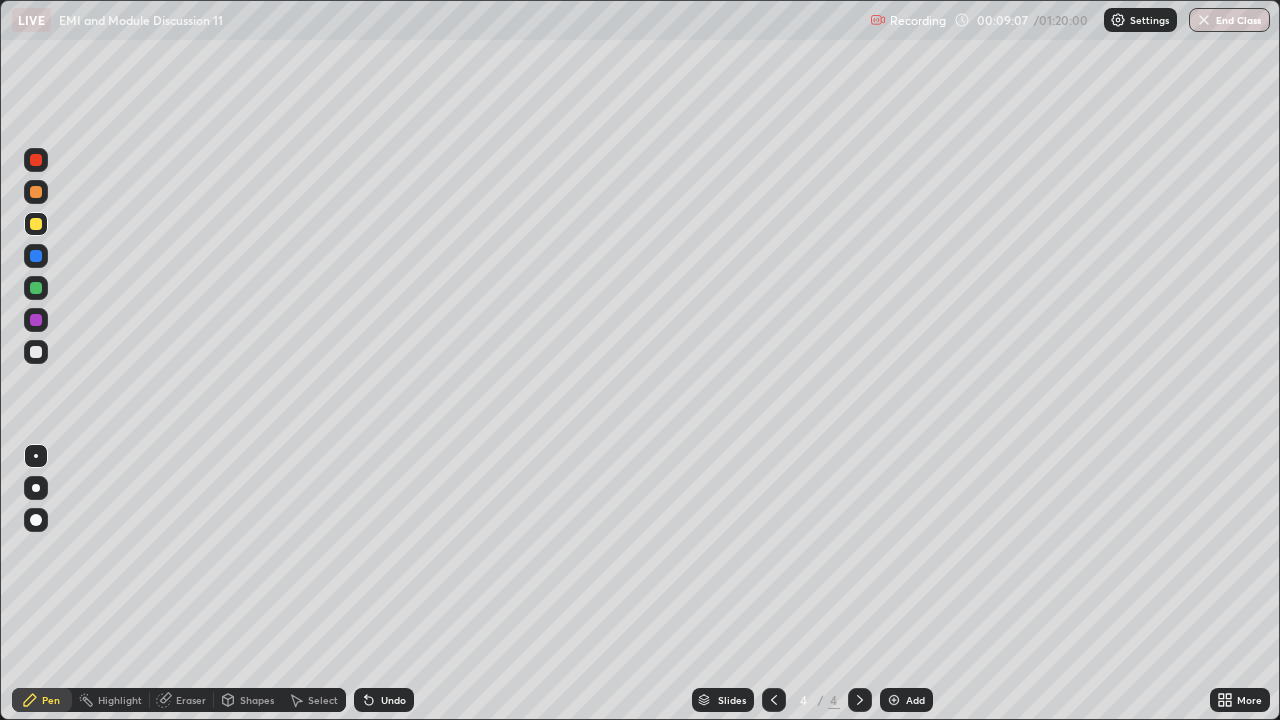 click at bounding box center (36, 160) 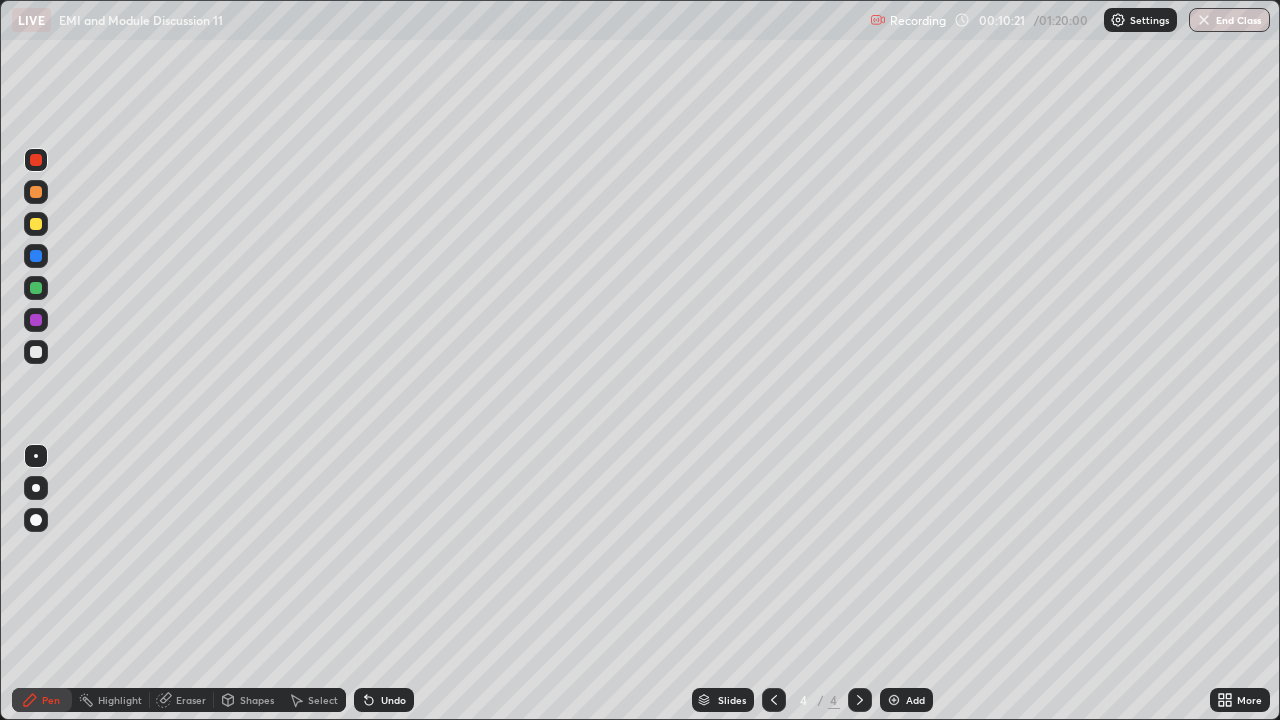 click 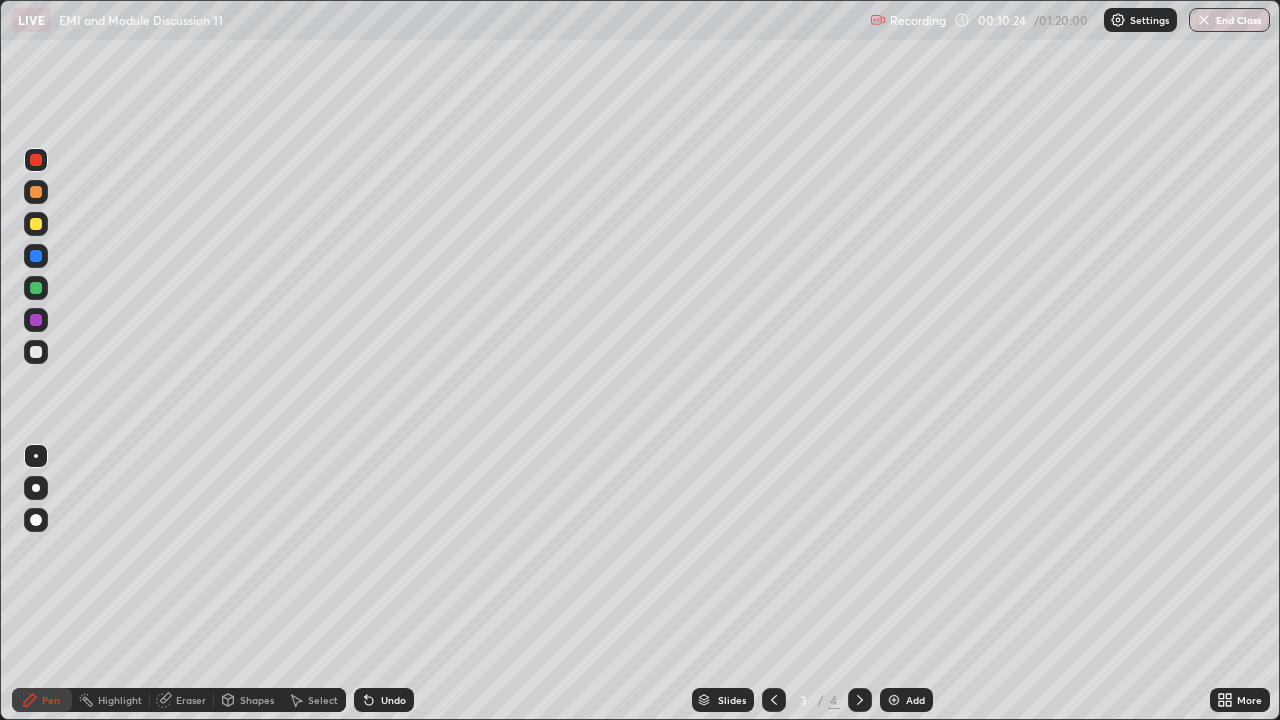 click 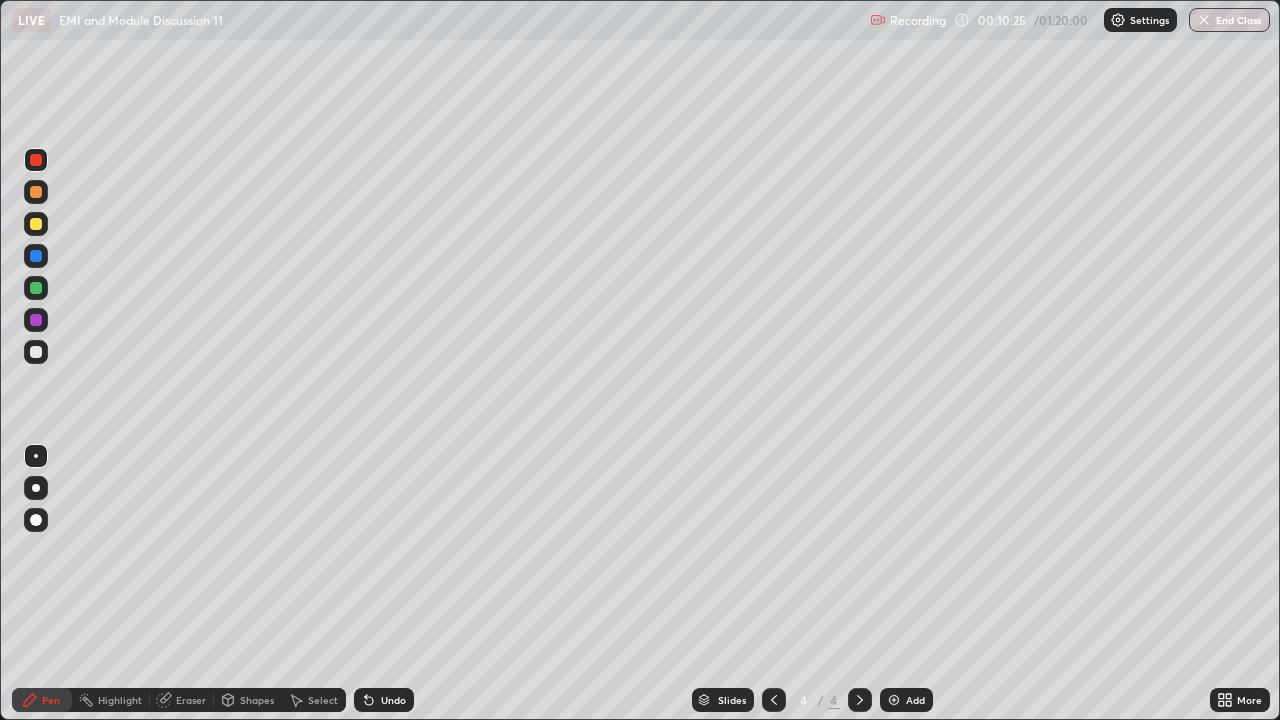 click on "Add" at bounding box center [915, 700] 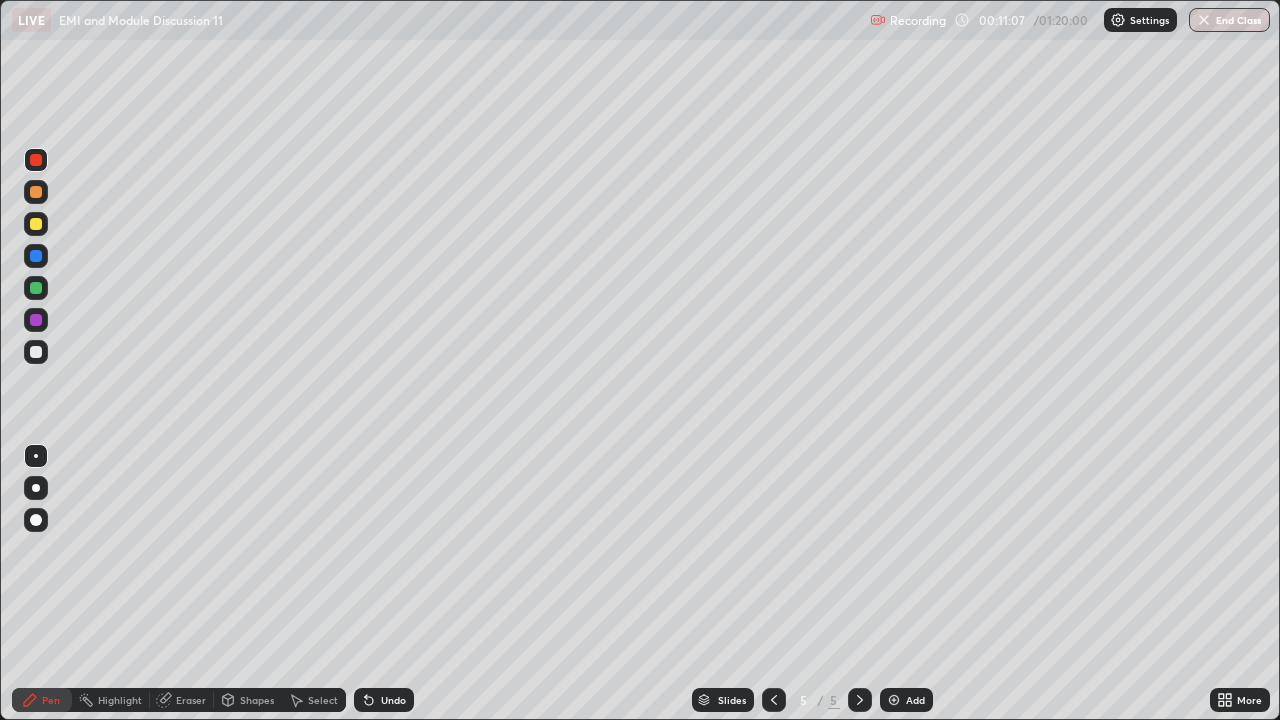 click at bounding box center (36, 352) 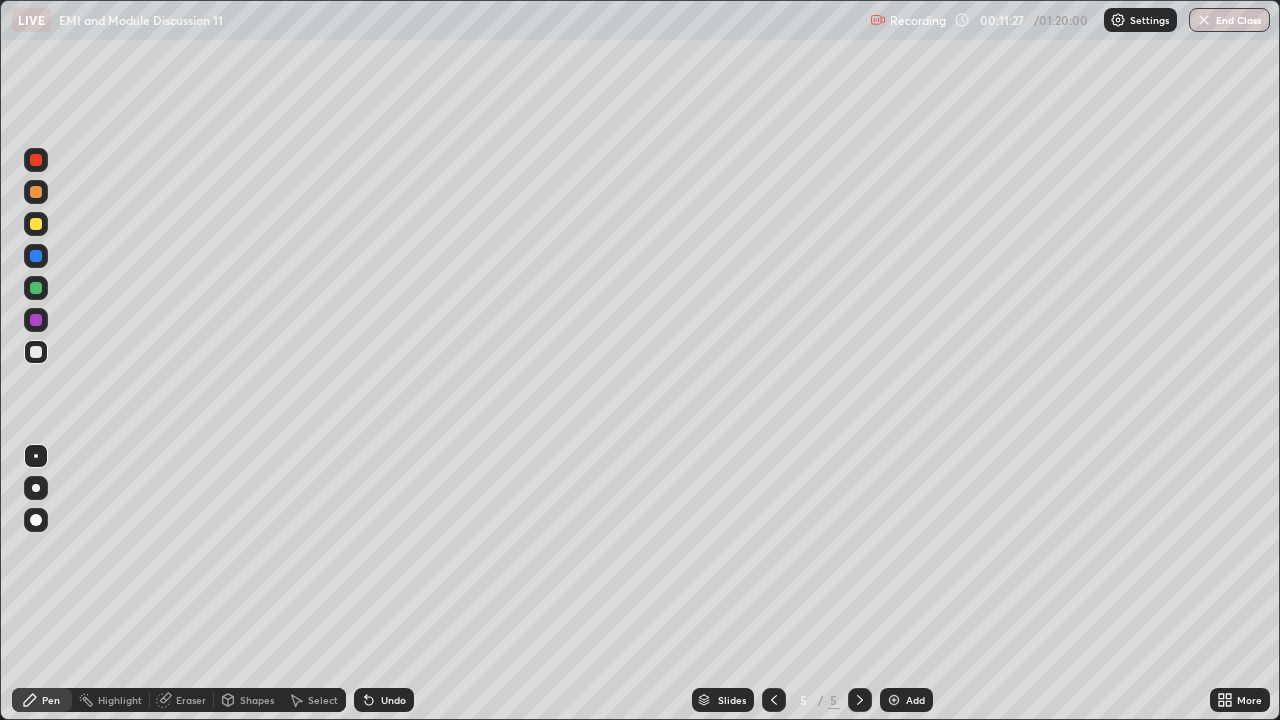 click at bounding box center [36, 224] 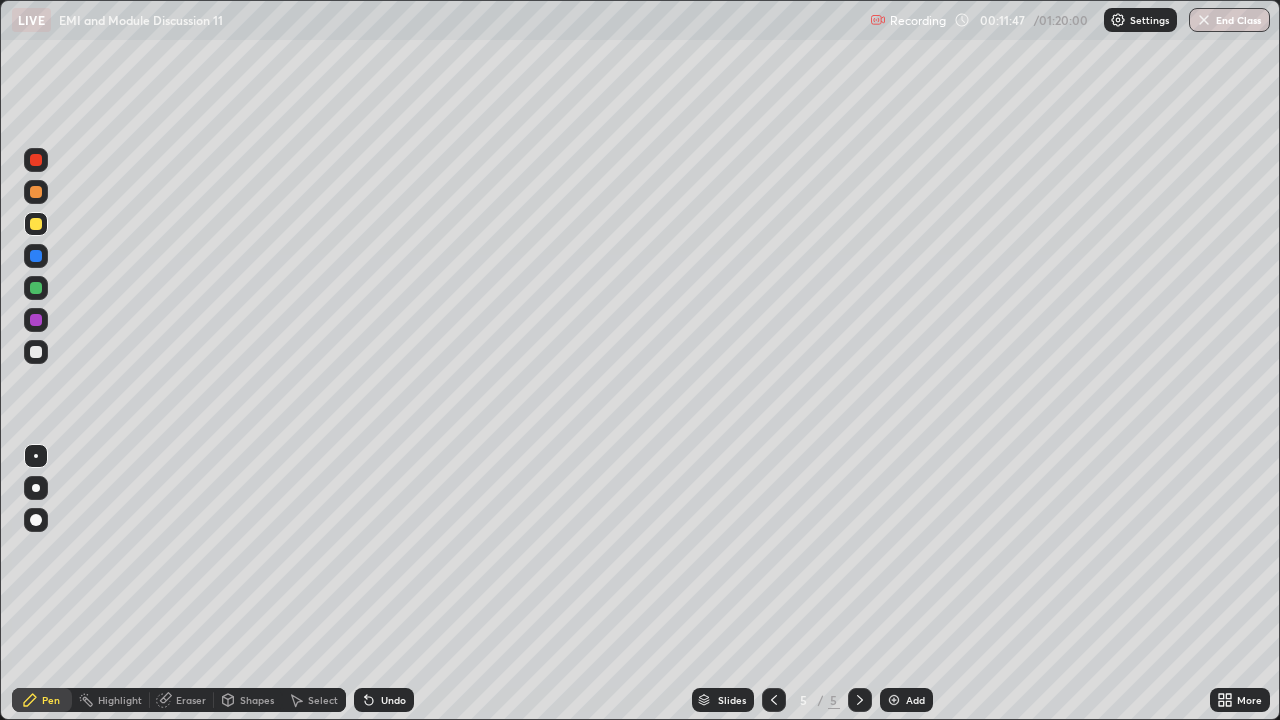click at bounding box center (36, 256) 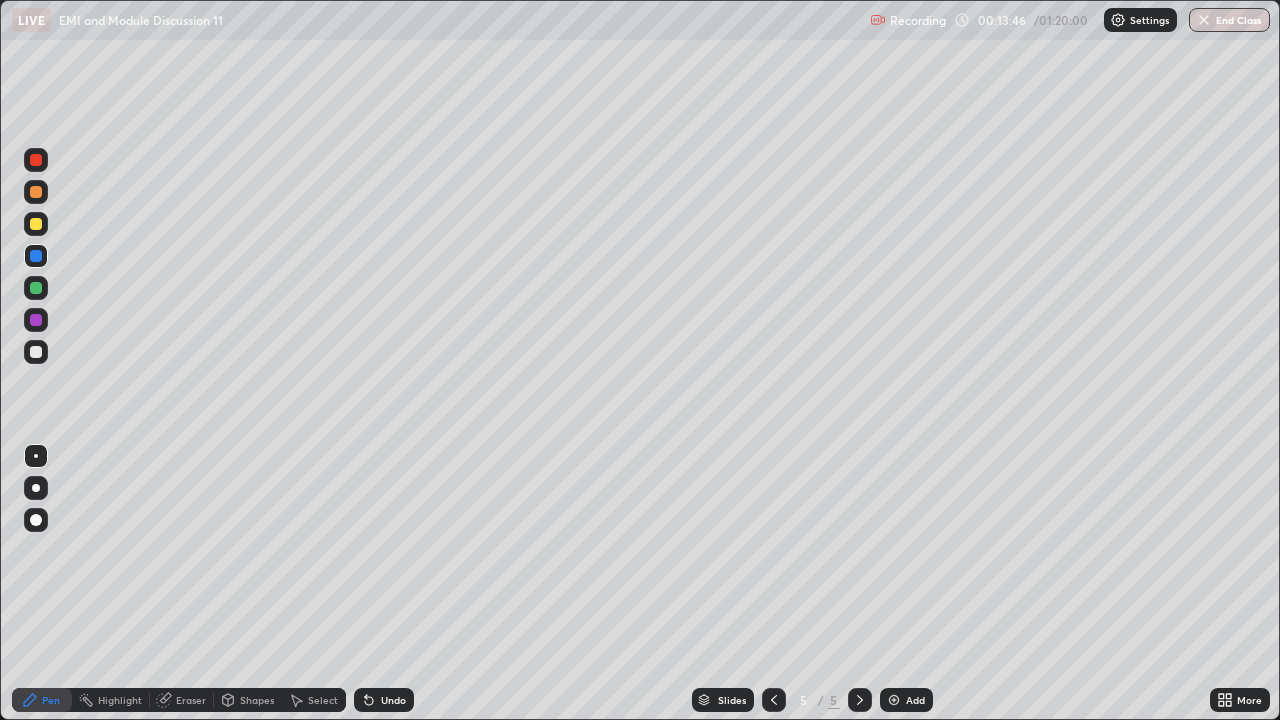 click on "Add" at bounding box center (915, 700) 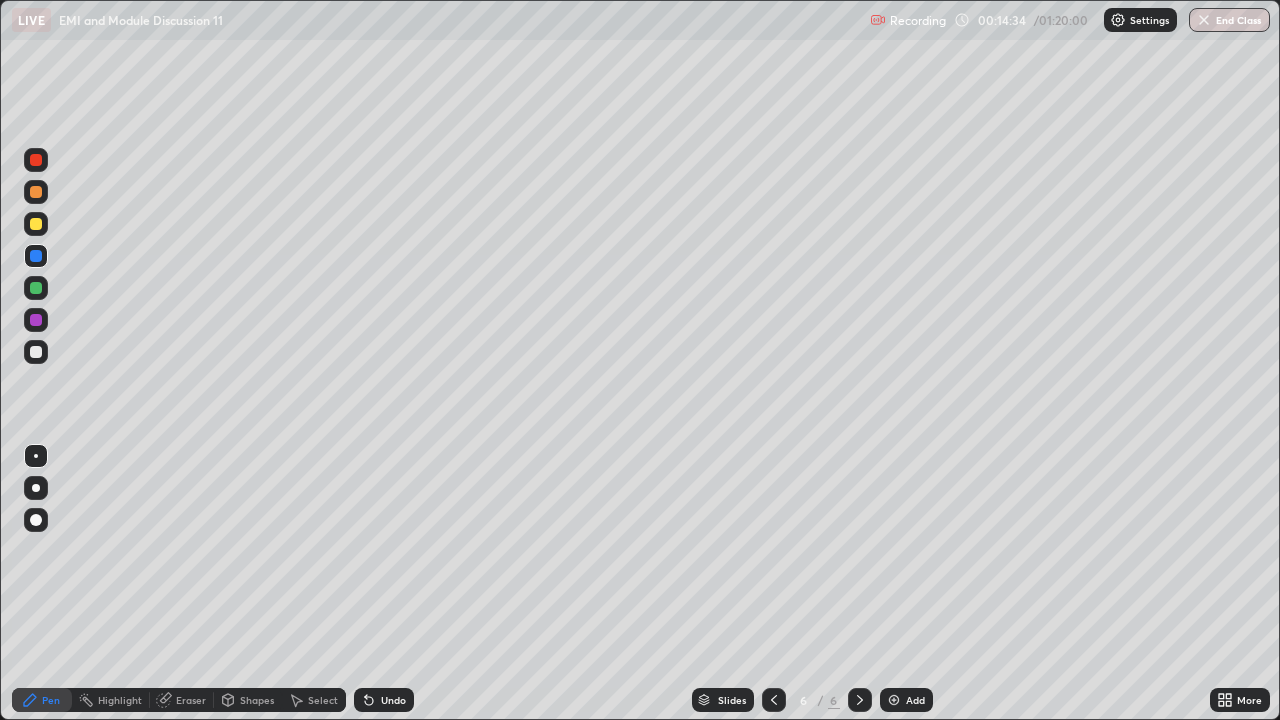 click at bounding box center [36, 352] 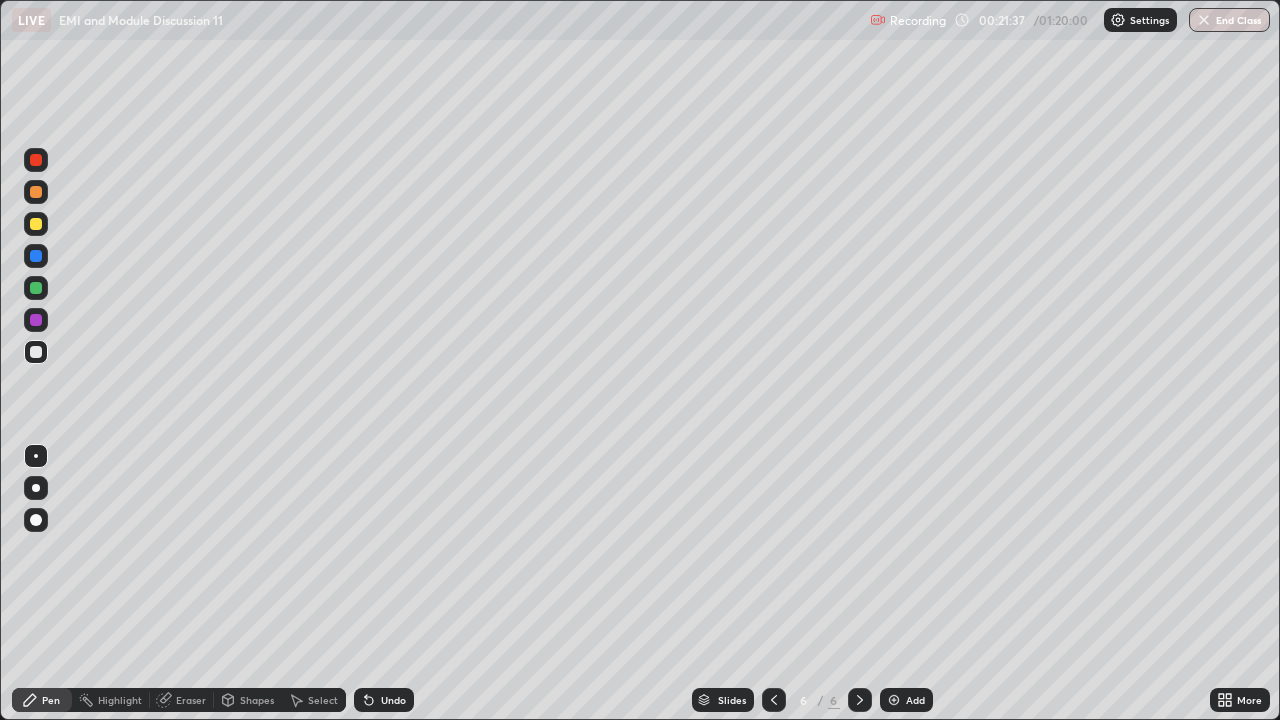 click on "Add" at bounding box center [915, 700] 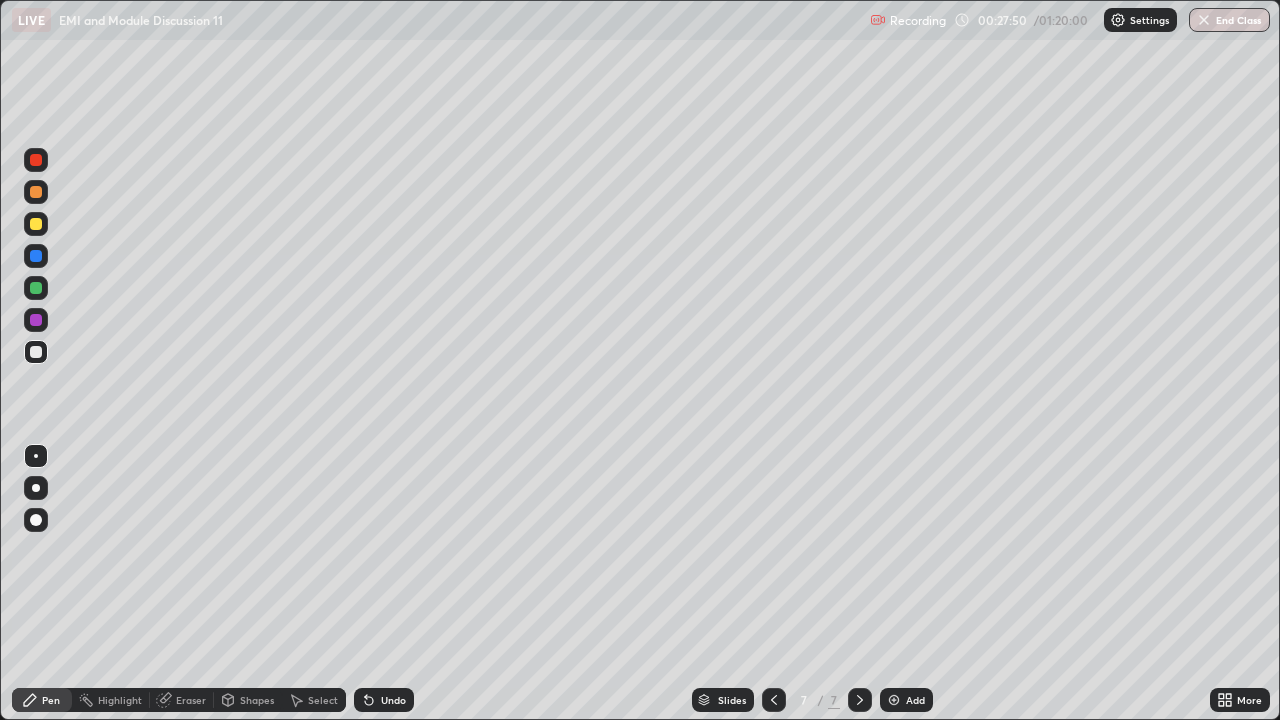 click on "Select" at bounding box center (323, 700) 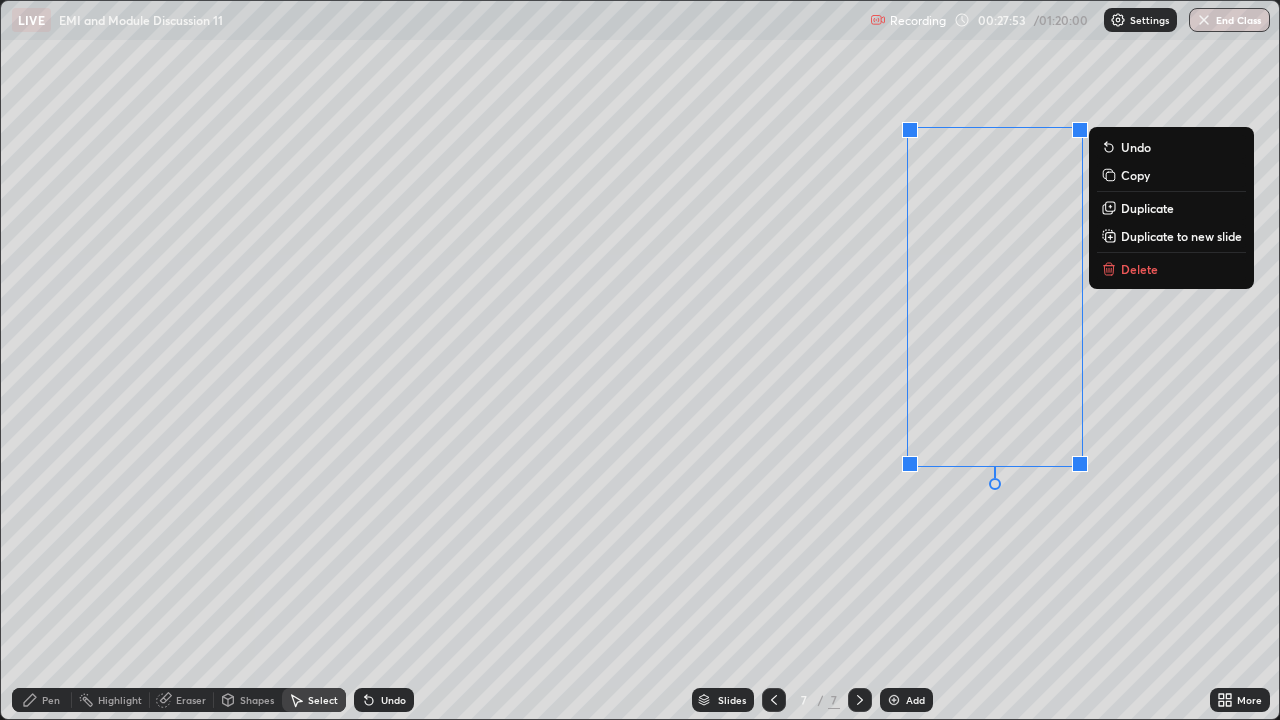 click on "Delete" at bounding box center (1139, 269) 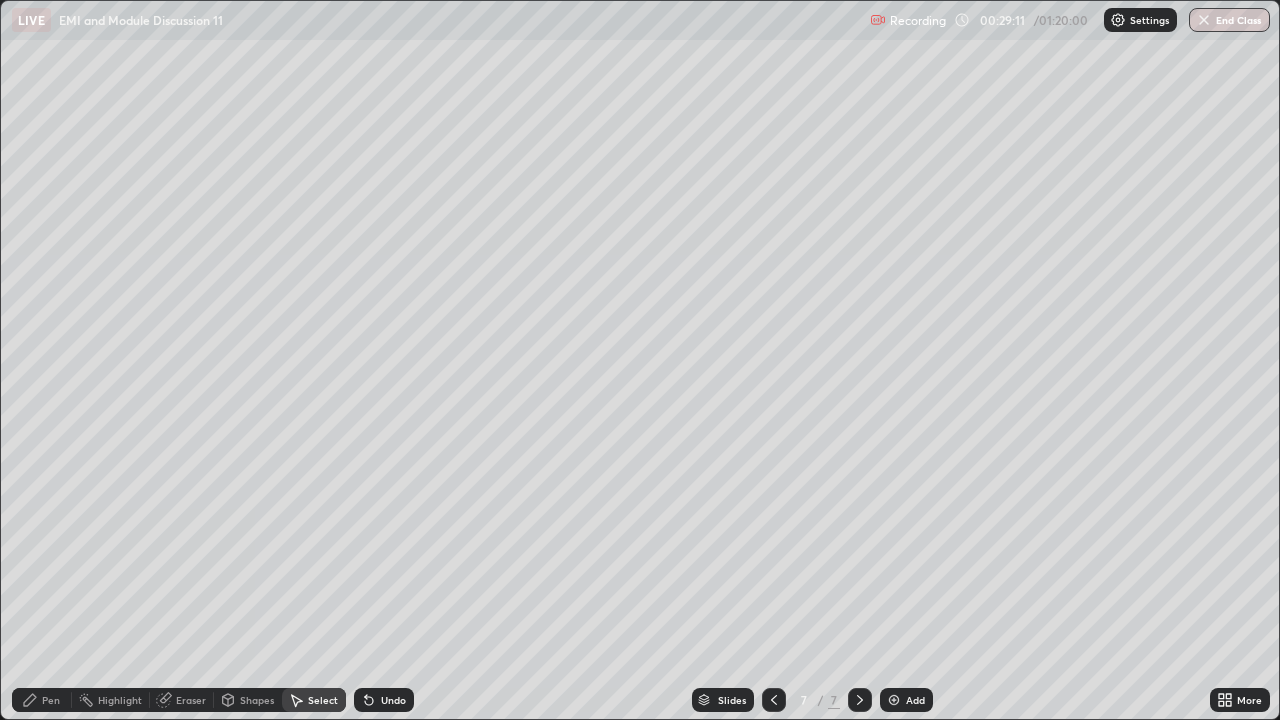 click on "Eraser" at bounding box center (191, 700) 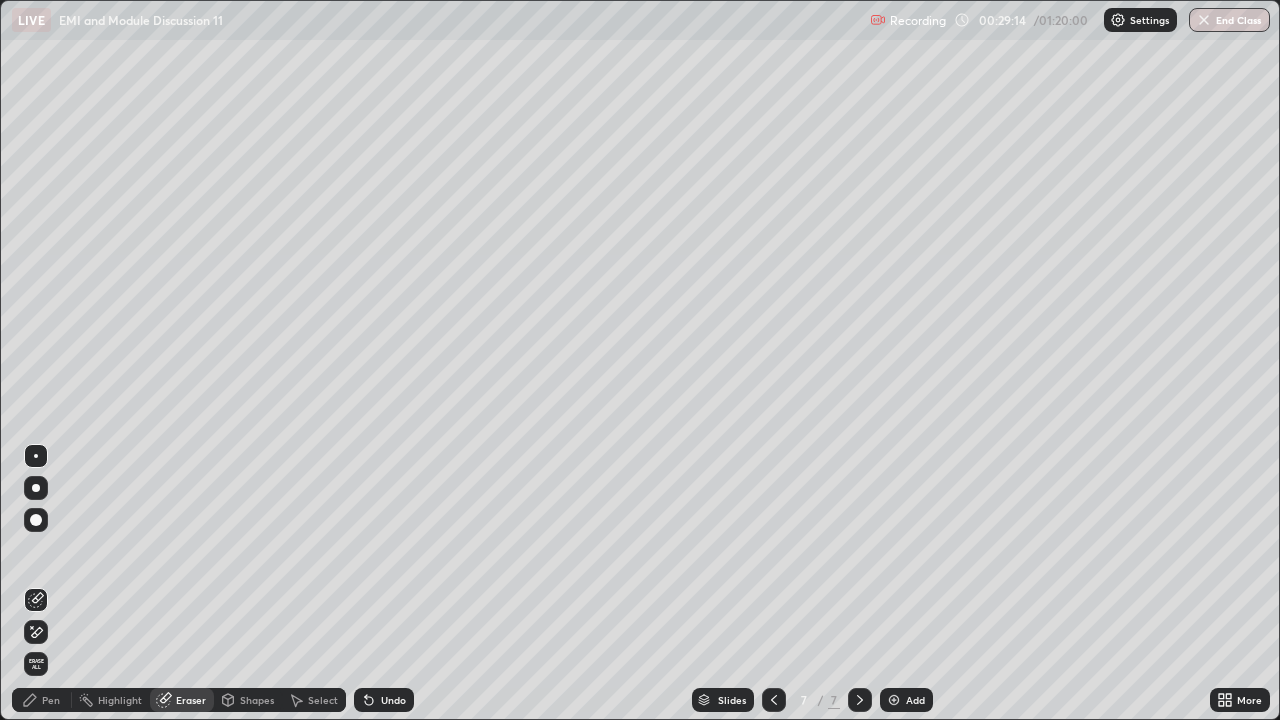 click on "Pen" at bounding box center (51, 700) 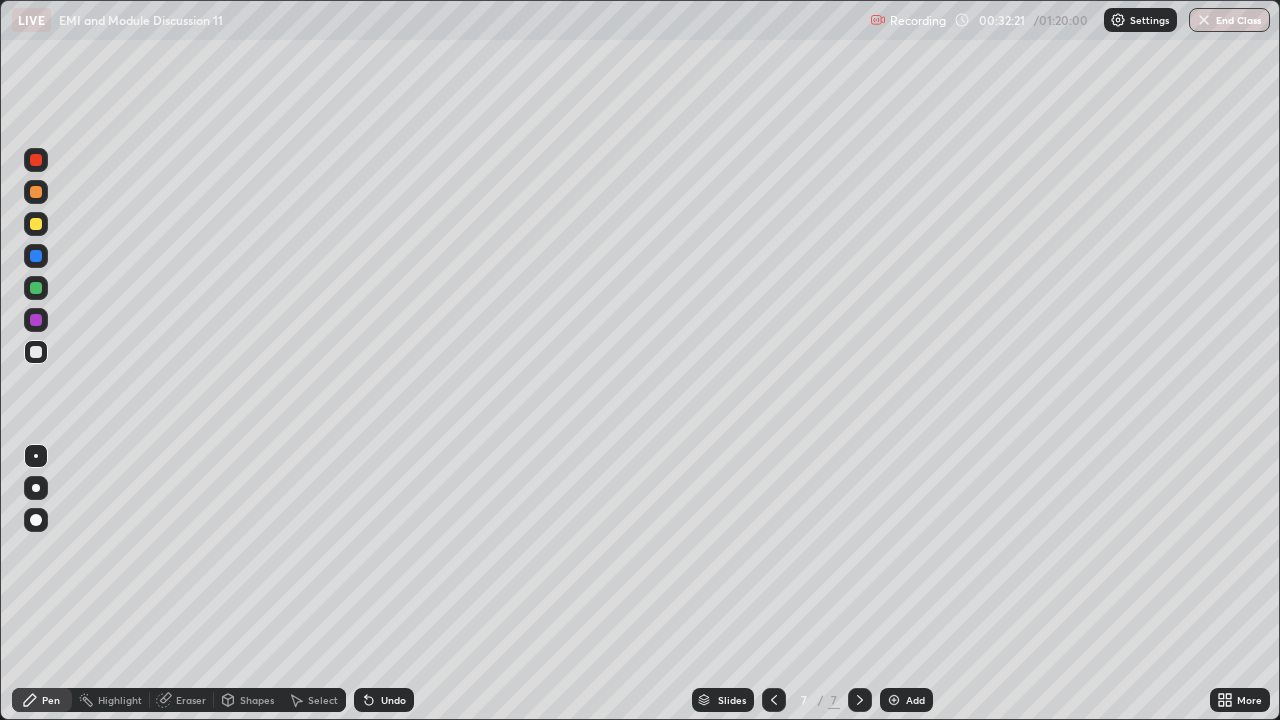 click on "Shapes" at bounding box center [257, 700] 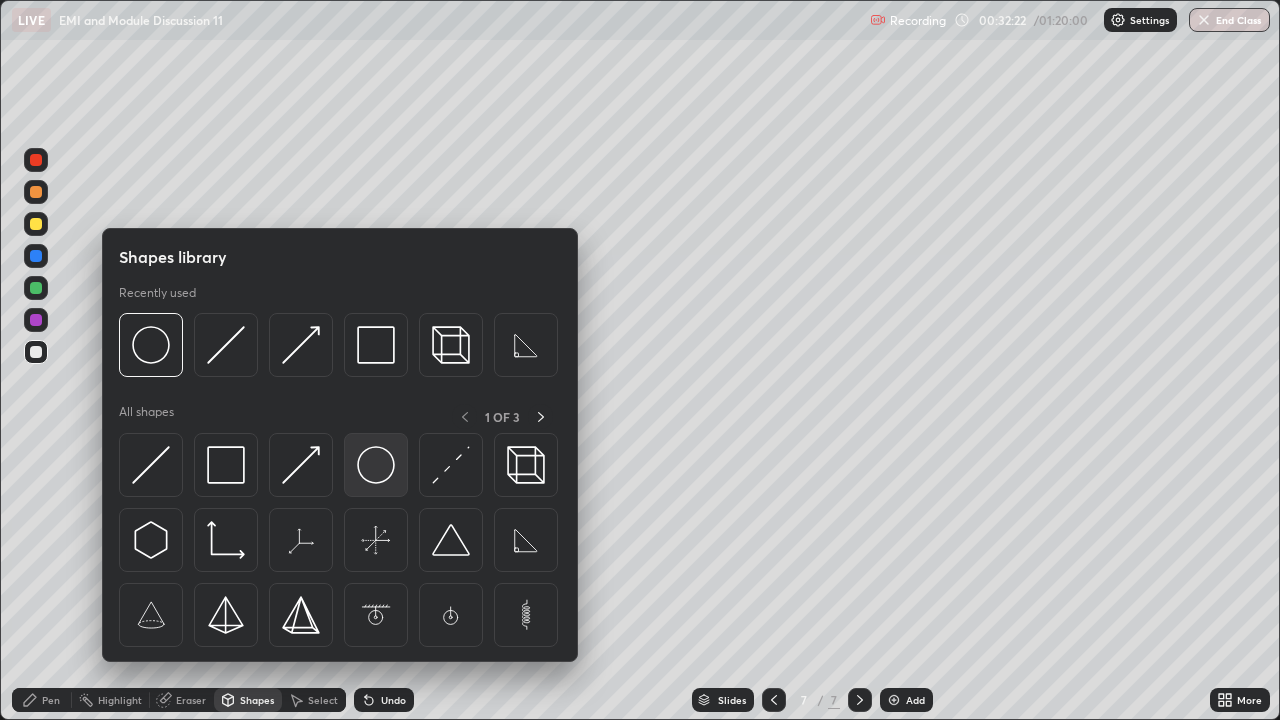 click at bounding box center (376, 465) 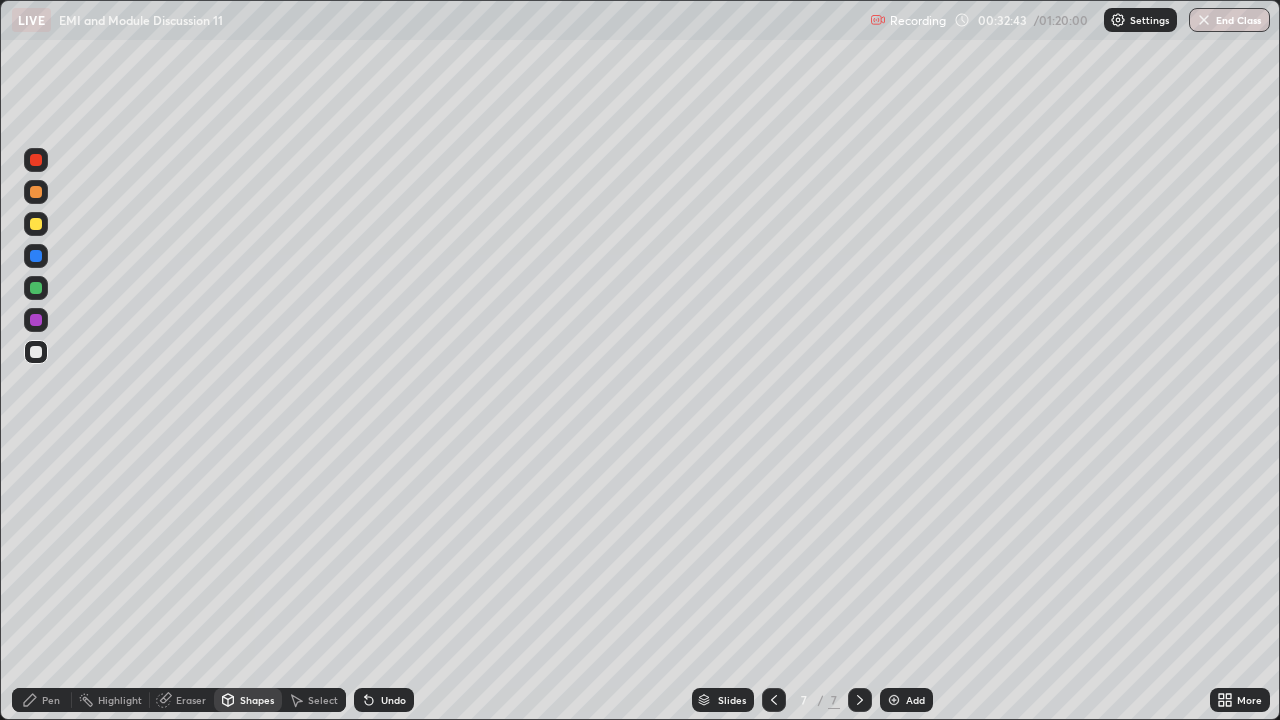 click on "Undo" at bounding box center [393, 700] 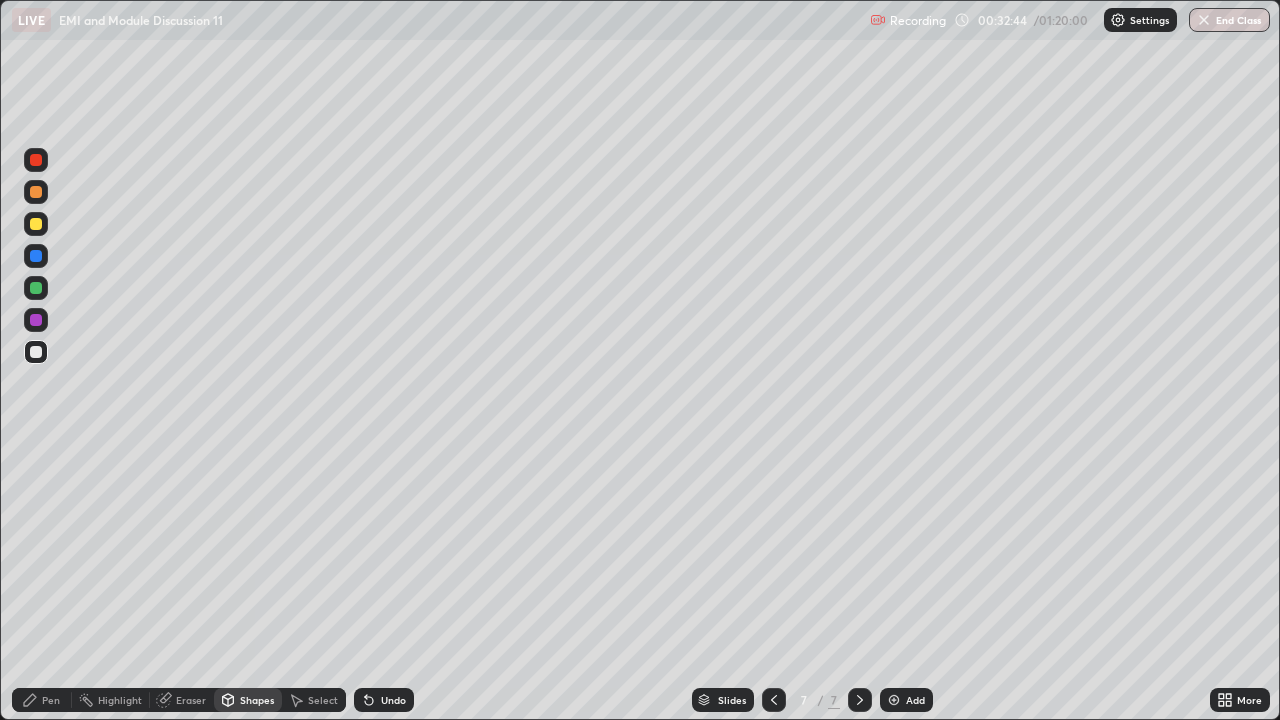 click on "Undo" at bounding box center (393, 700) 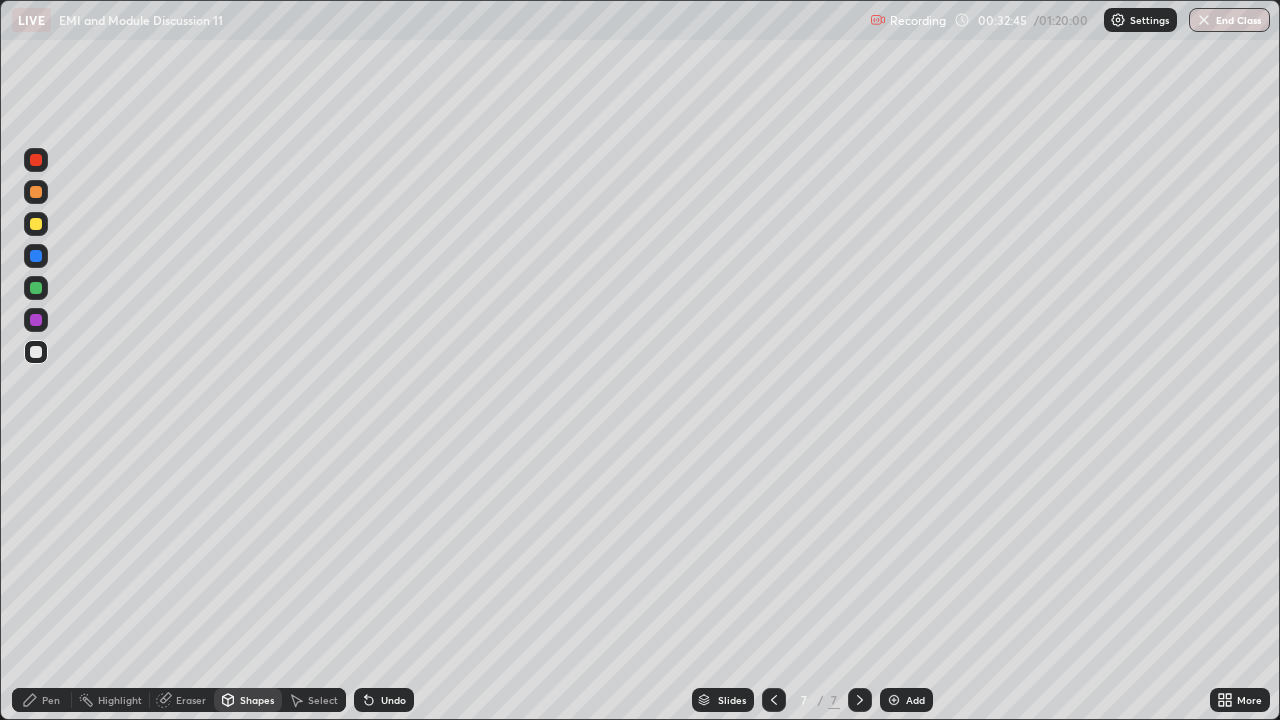 click on "Pen" at bounding box center (51, 700) 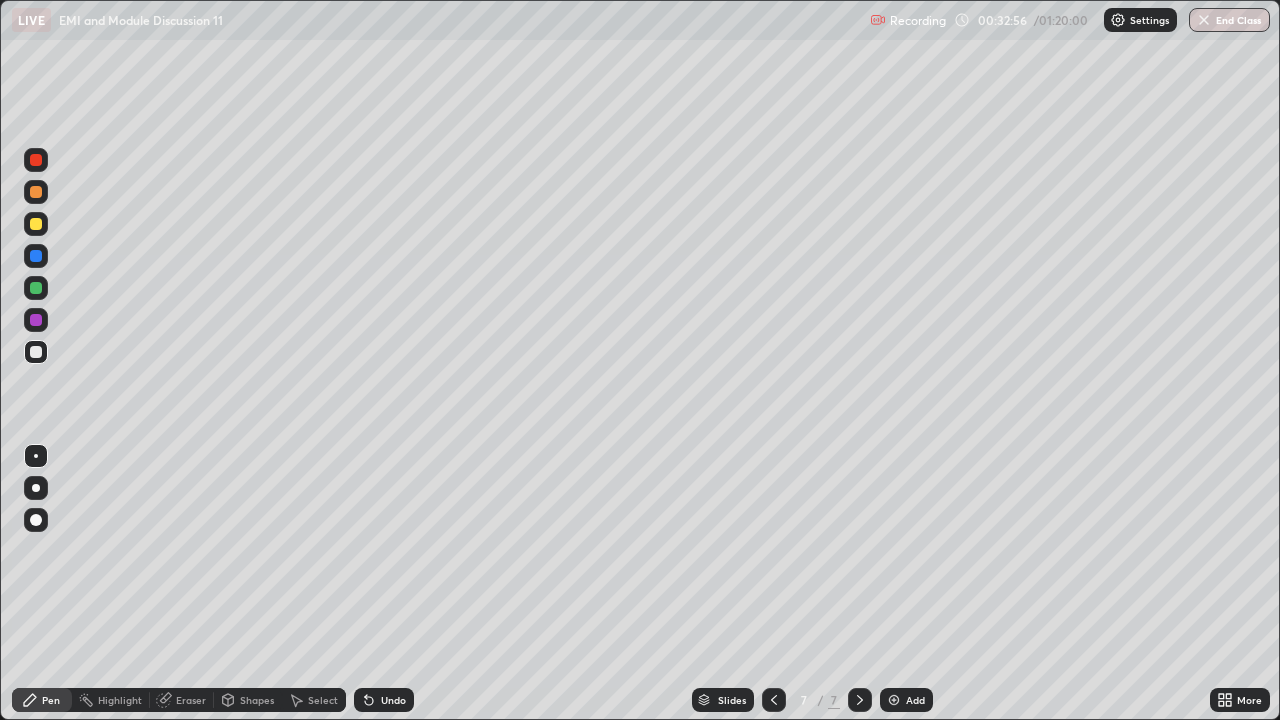 click at bounding box center (36, 224) 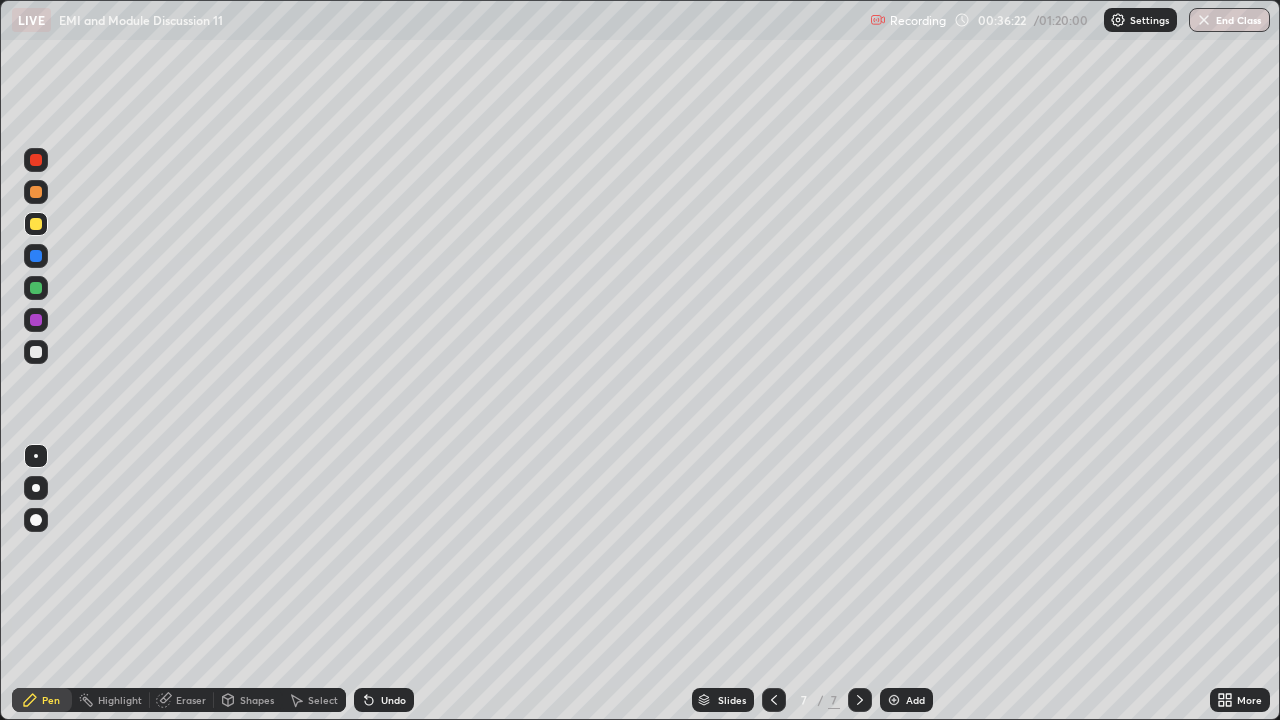 click on "Add" at bounding box center [915, 700] 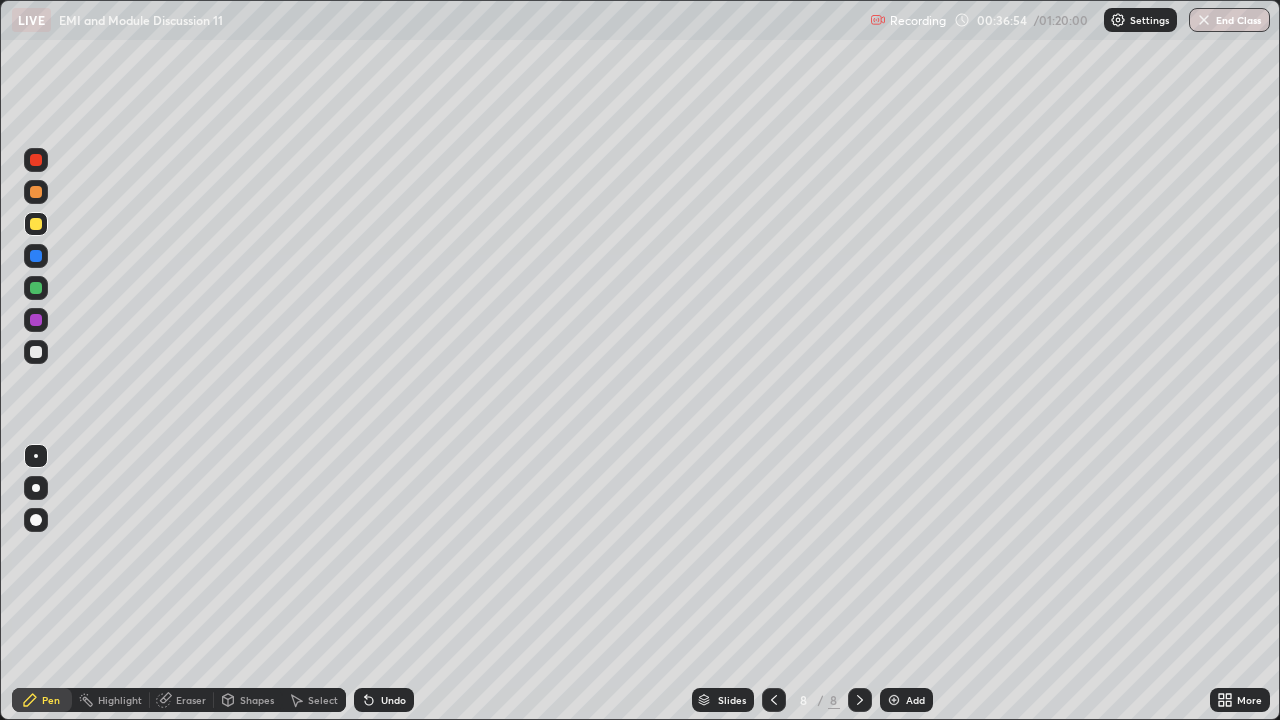 click at bounding box center [36, 288] 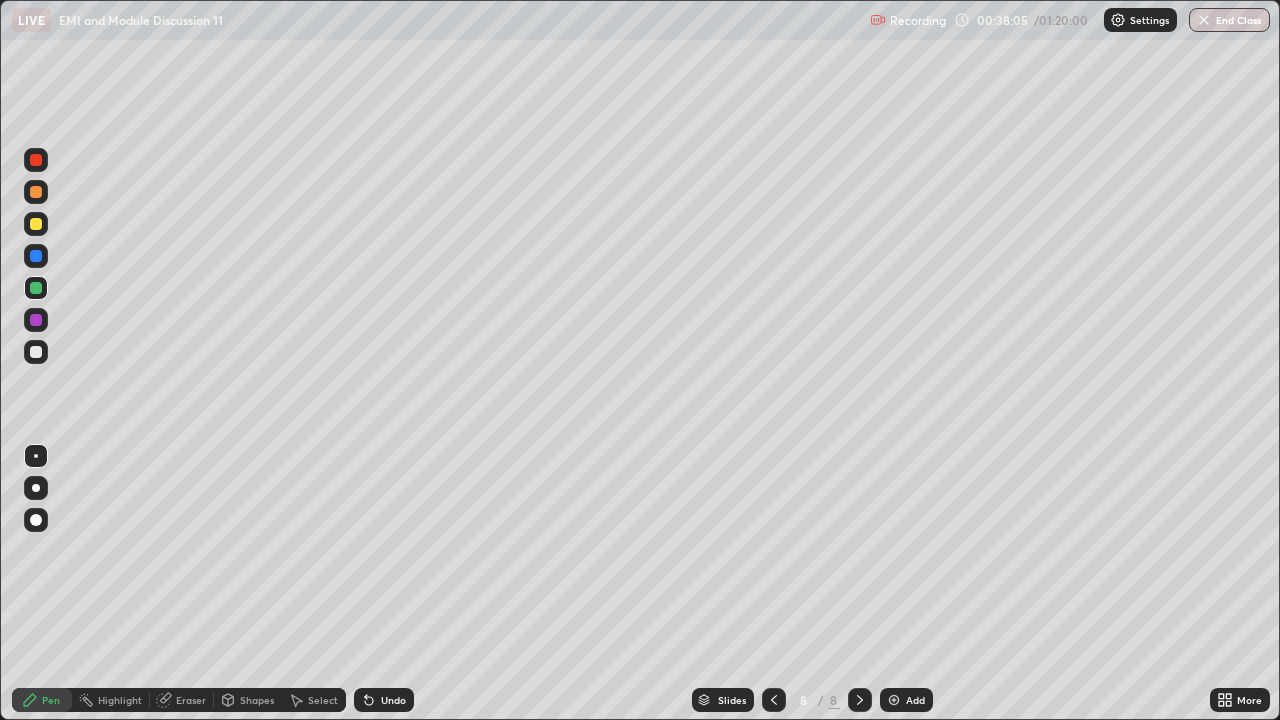 click on "Undo" at bounding box center (393, 700) 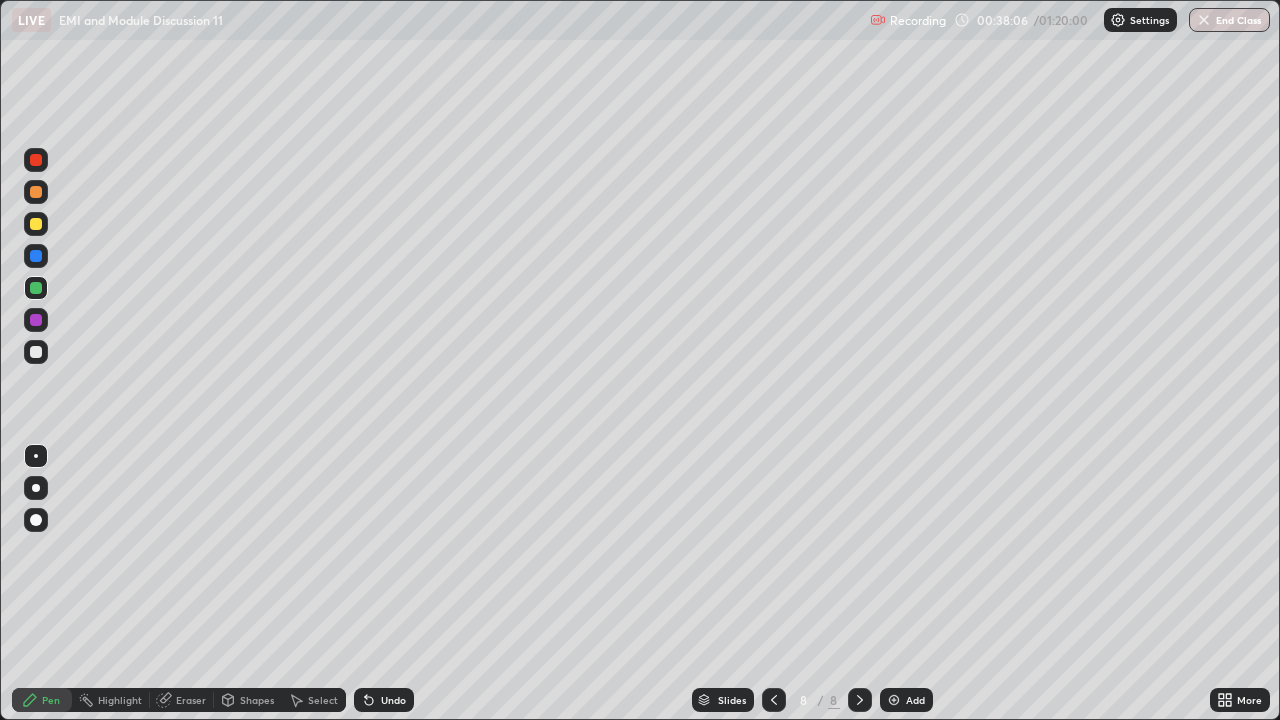 click on "Undo" at bounding box center [384, 700] 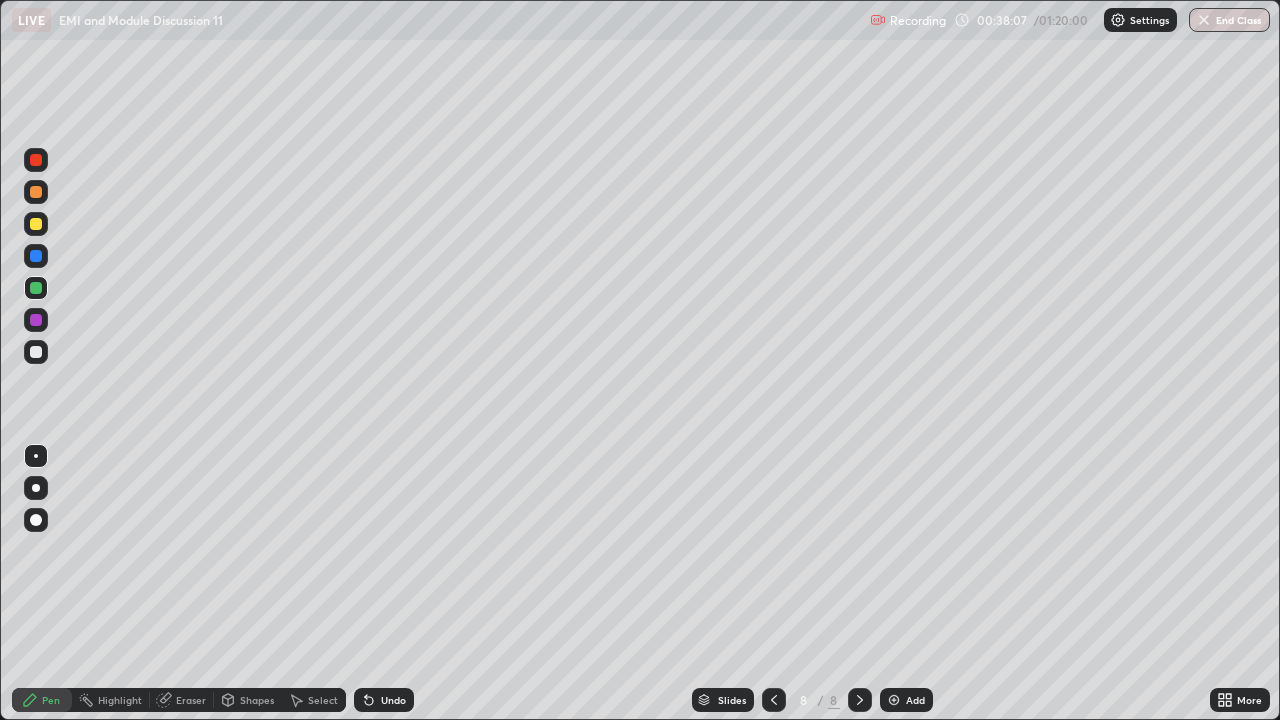 click on "Undo" at bounding box center [384, 700] 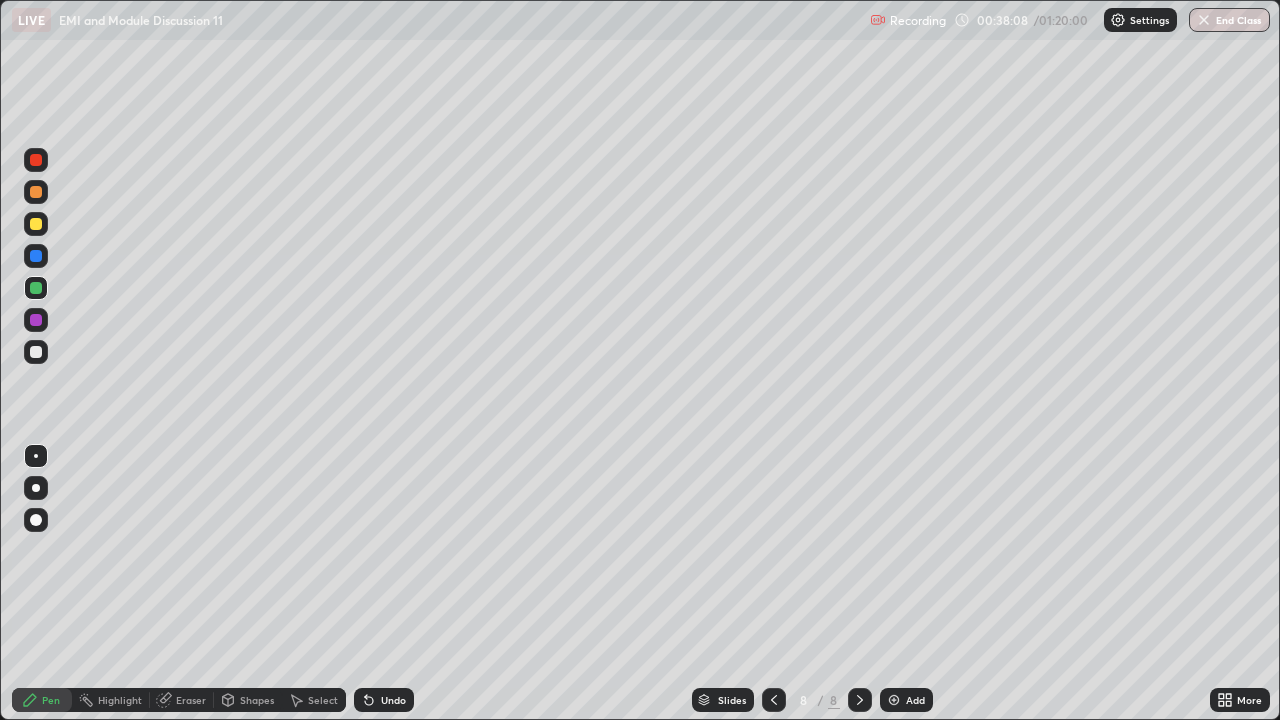 click on "Undo" at bounding box center [384, 700] 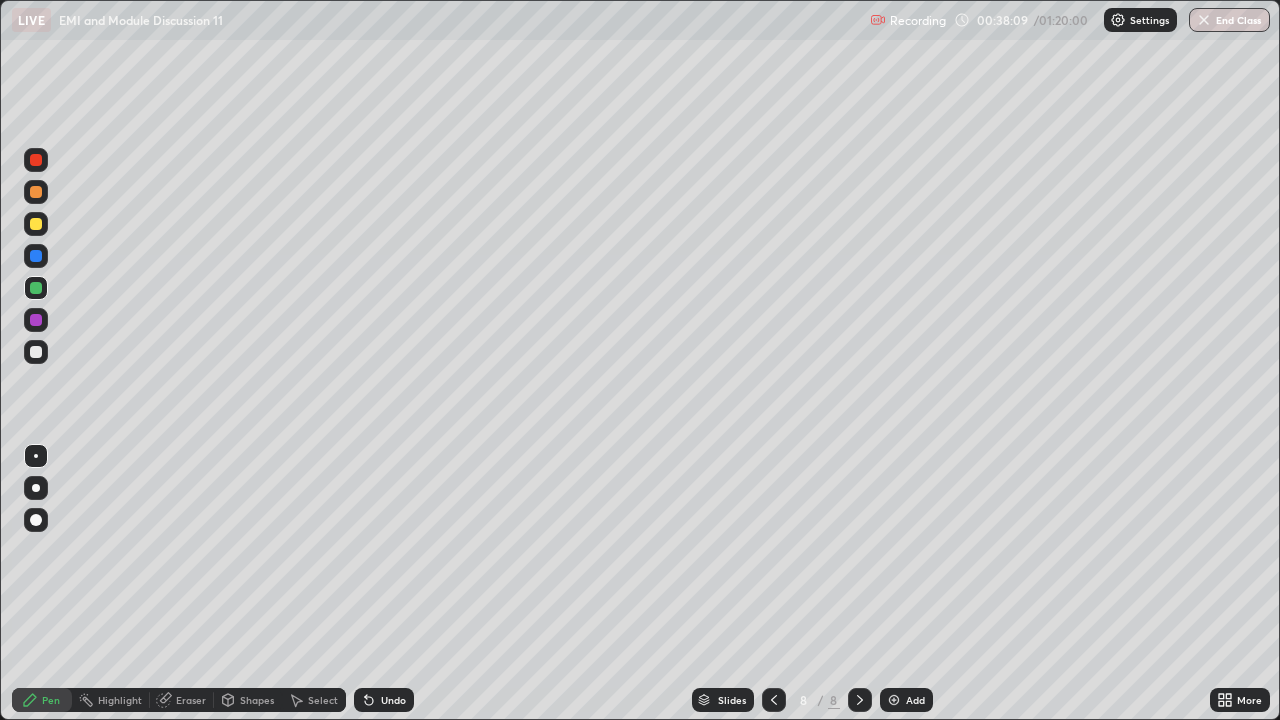 click on "Undo" at bounding box center [393, 700] 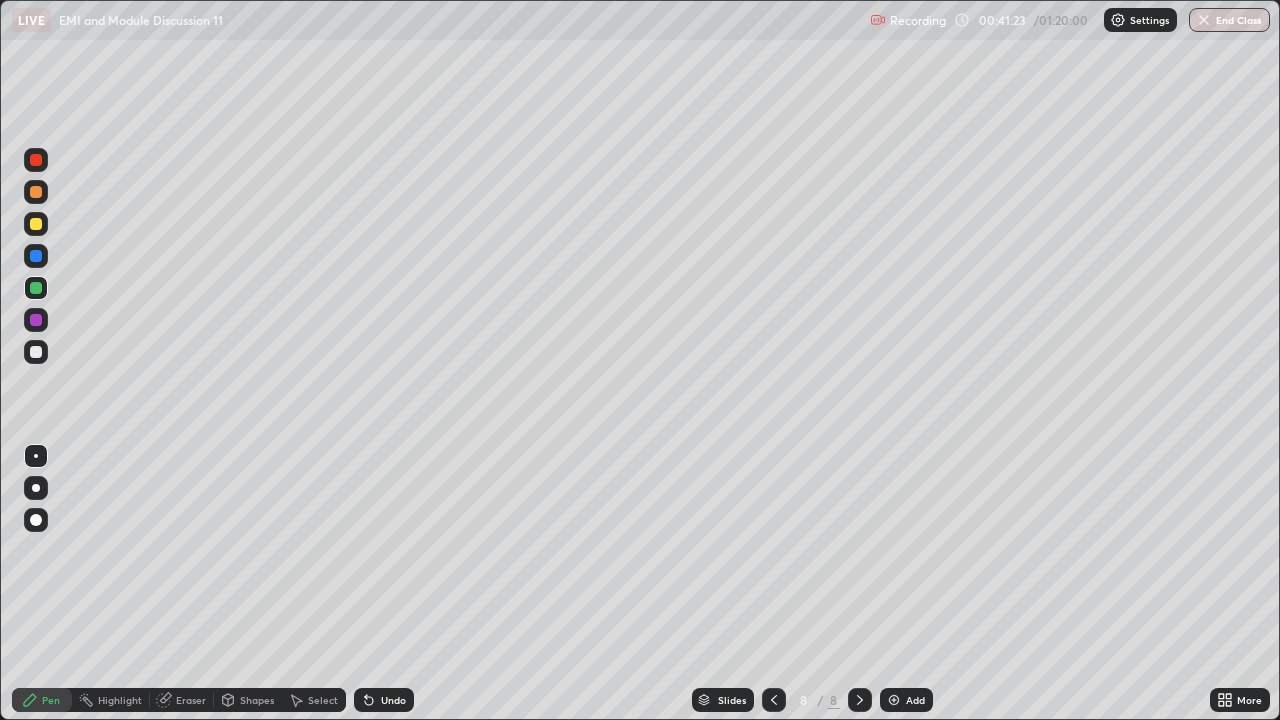 click at bounding box center [774, 700] 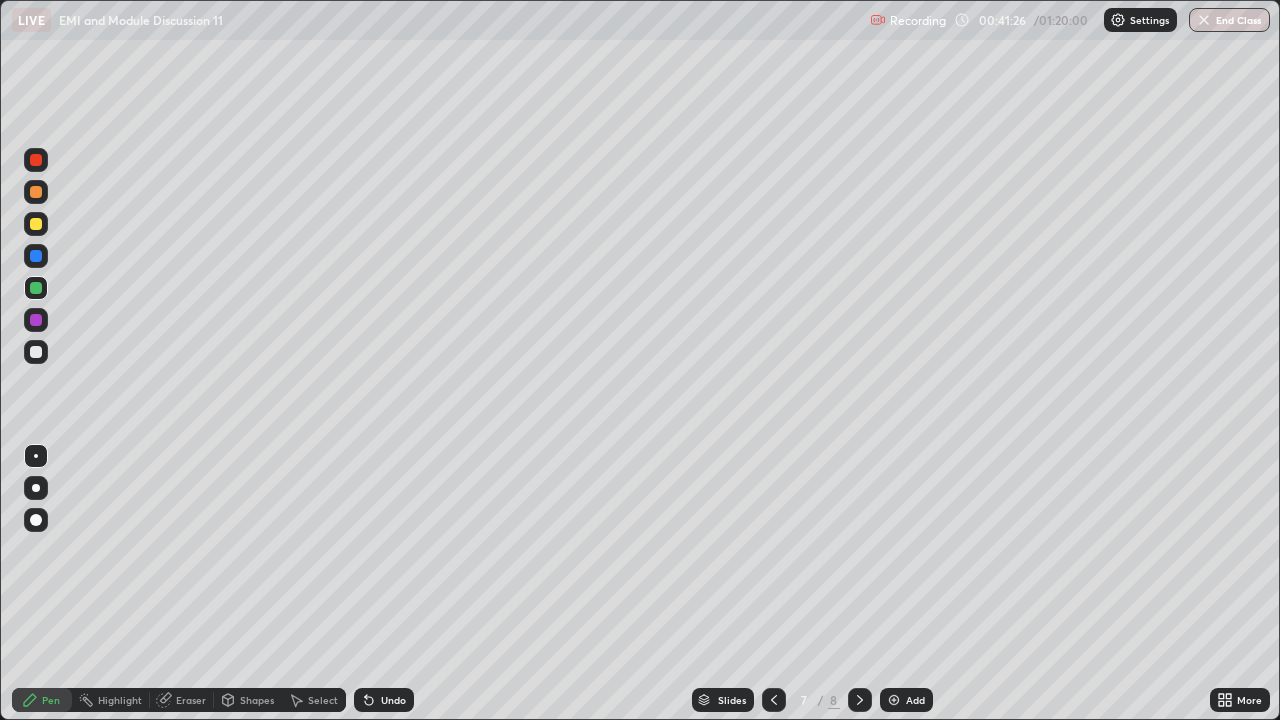 click at bounding box center [860, 700] 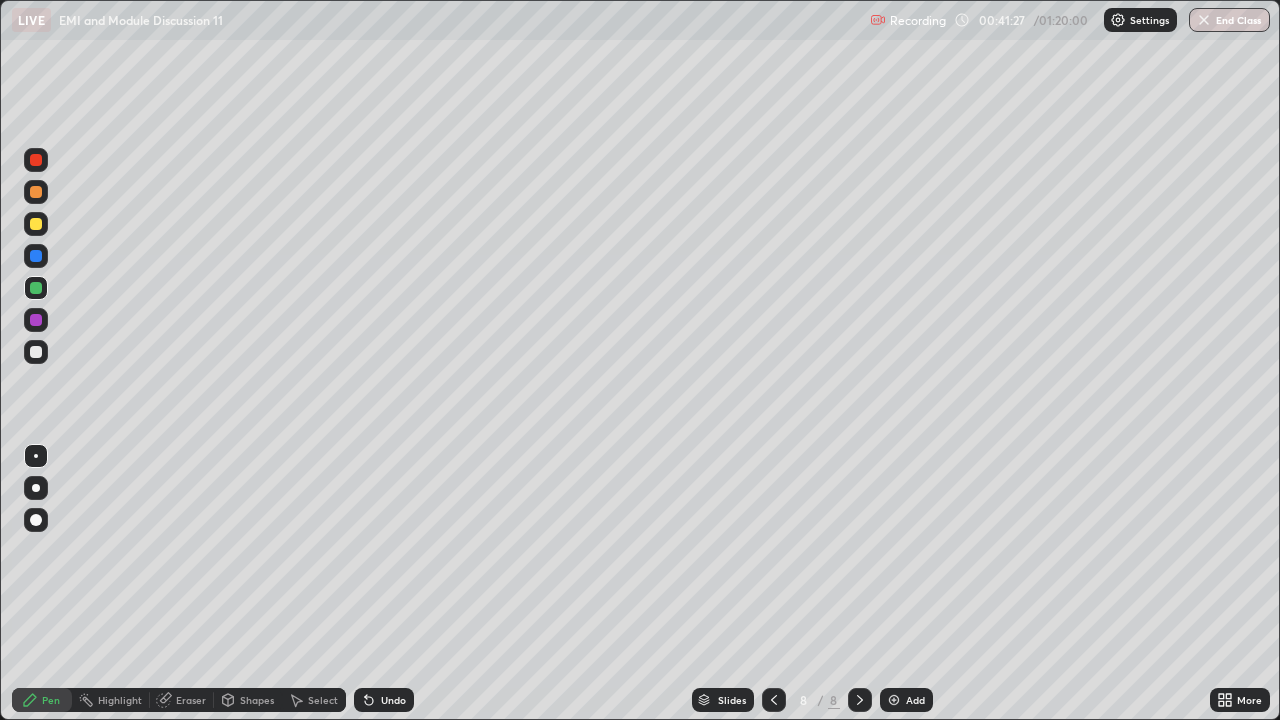 click 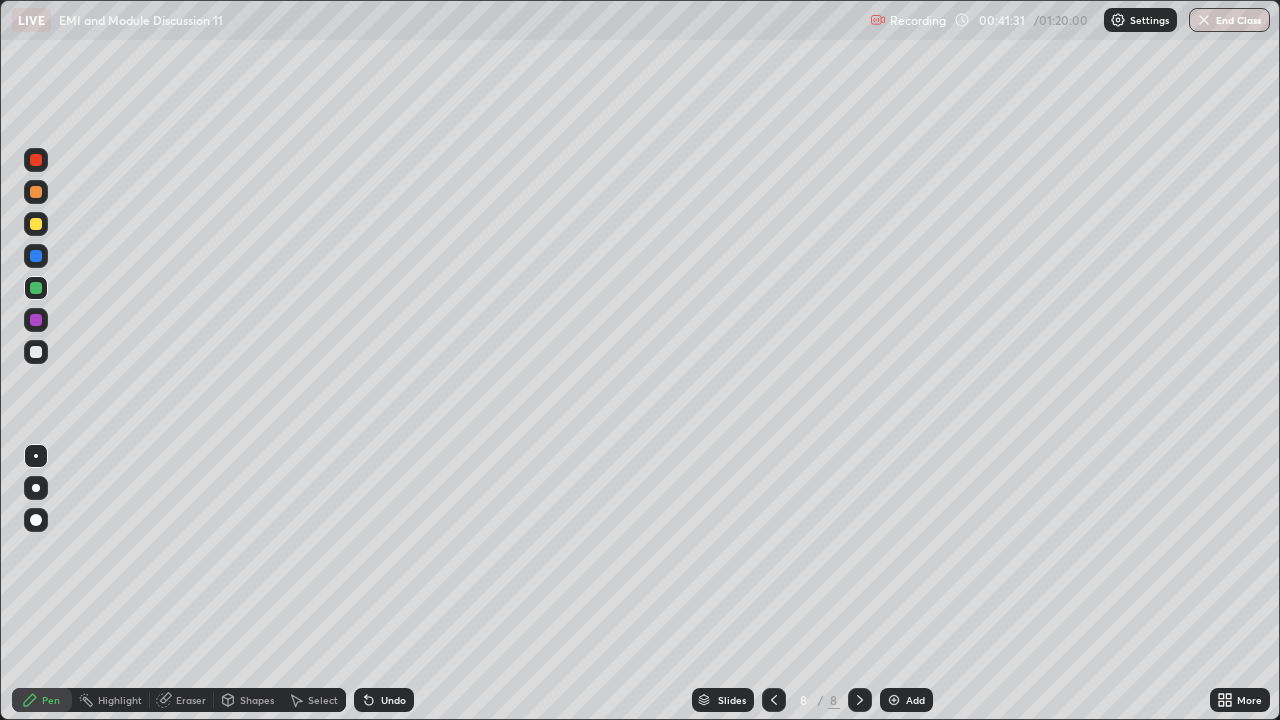 click on "Add" at bounding box center [915, 700] 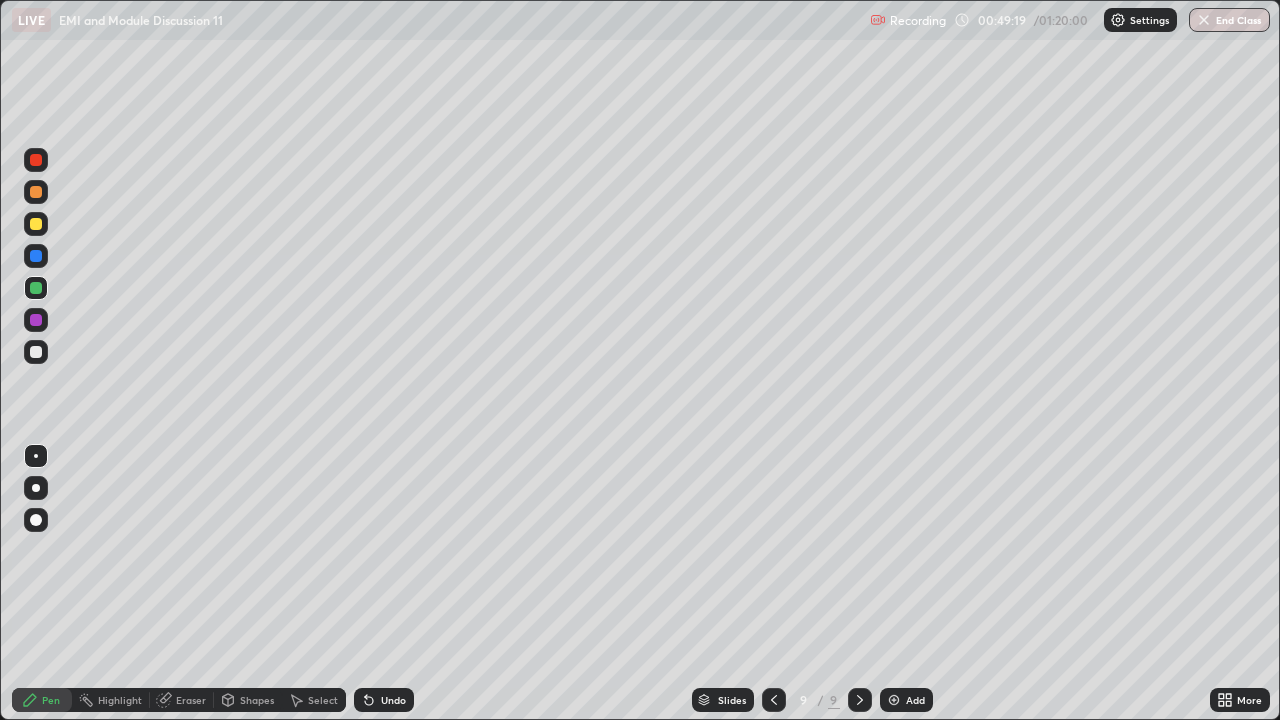 click on "Undo" at bounding box center [393, 700] 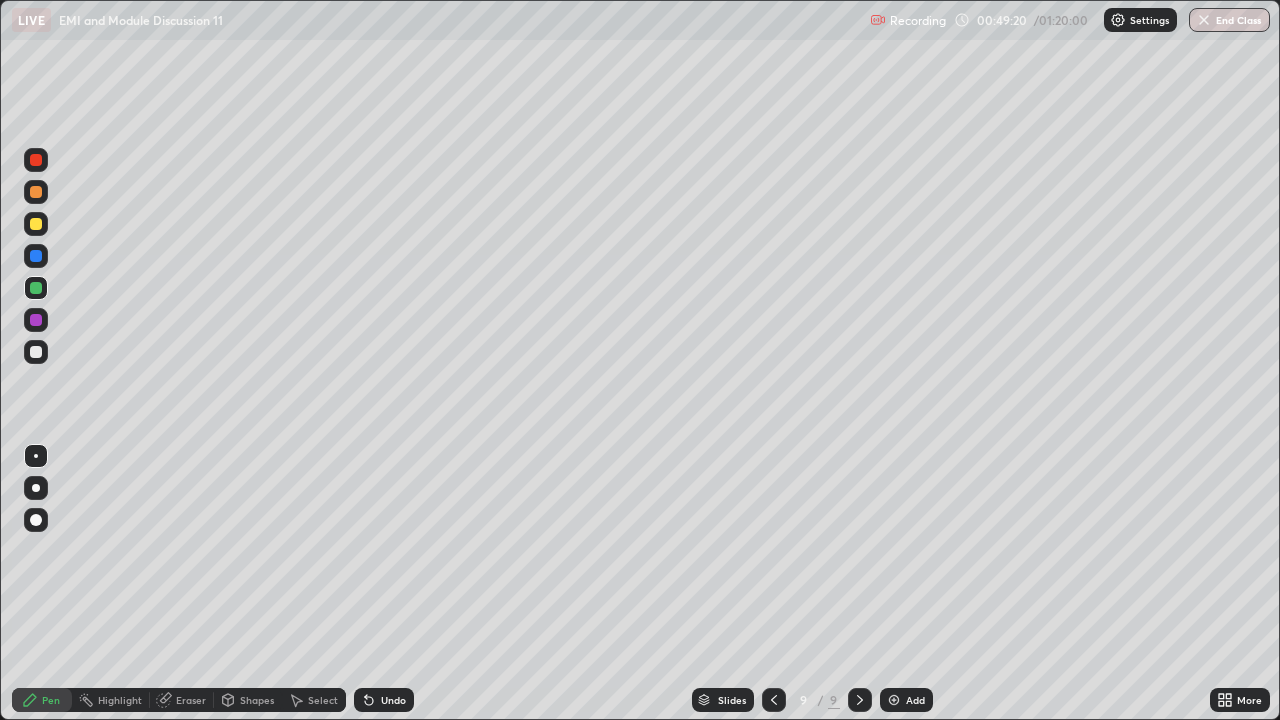 click on "Undo" at bounding box center (393, 700) 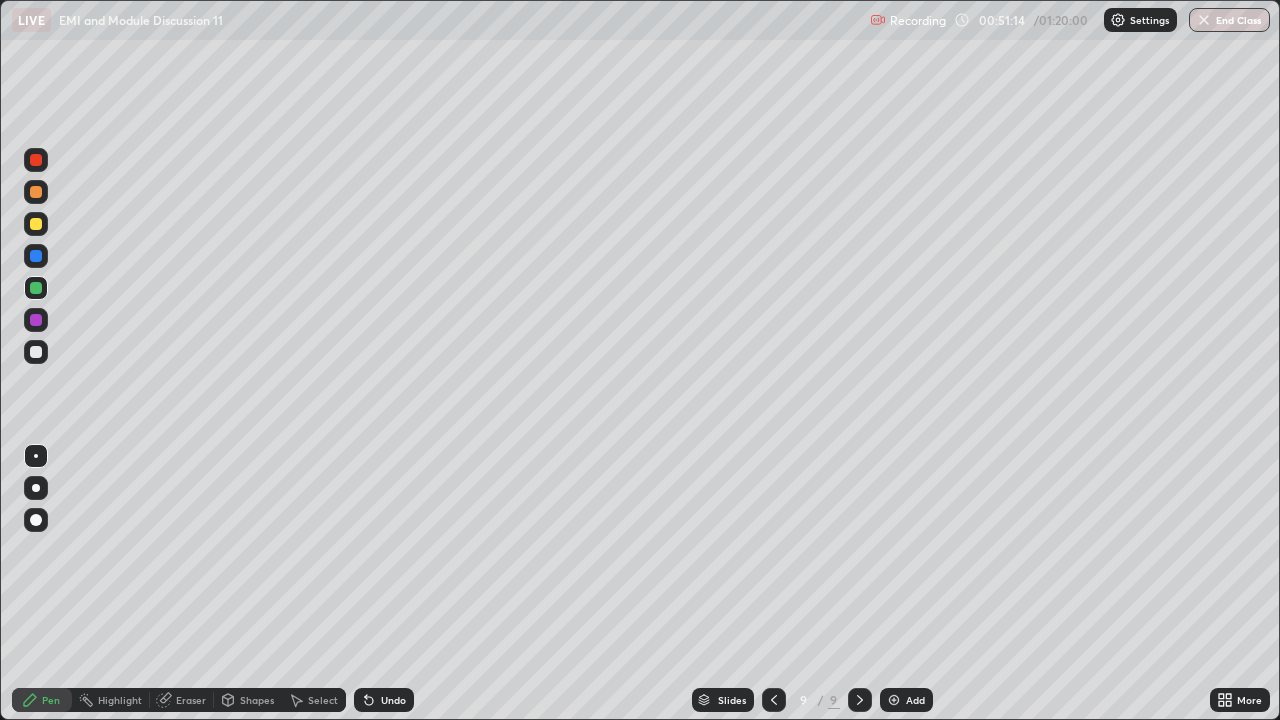 click on "Add" at bounding box center (915, 700) 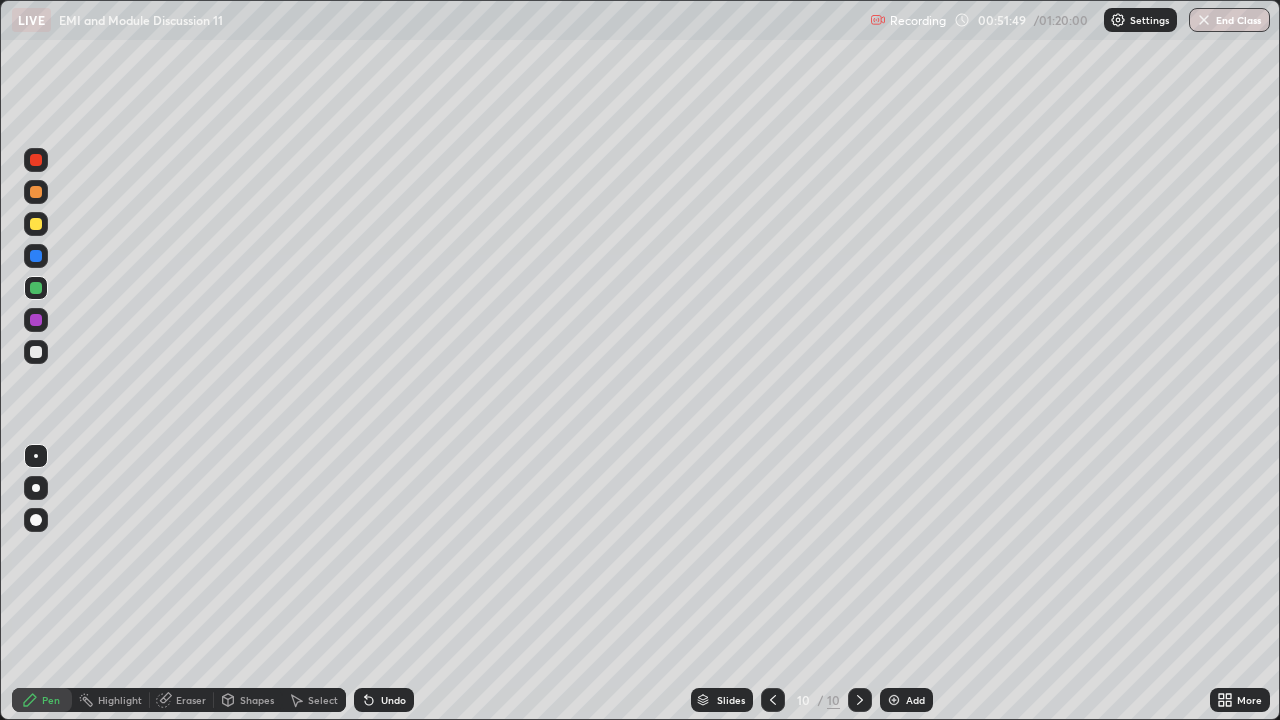 click at bounding box center (36, 352) 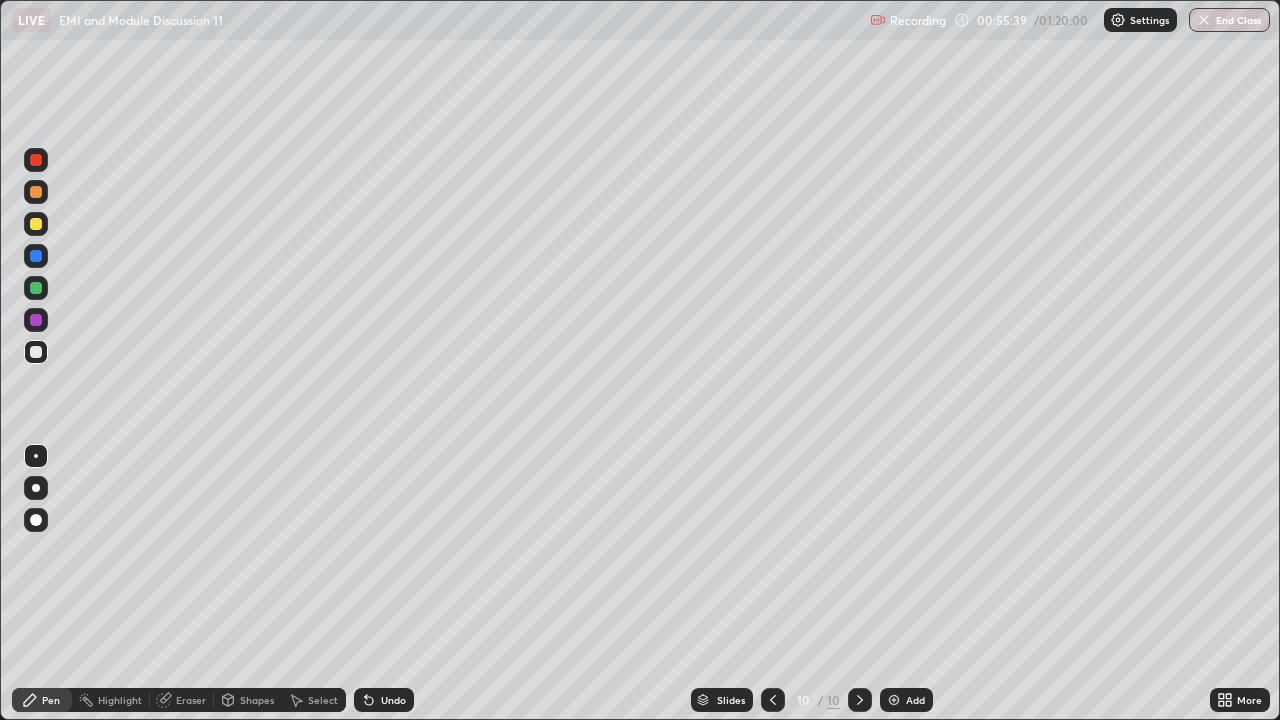 click on "Add" at bounding box center (915, 700) 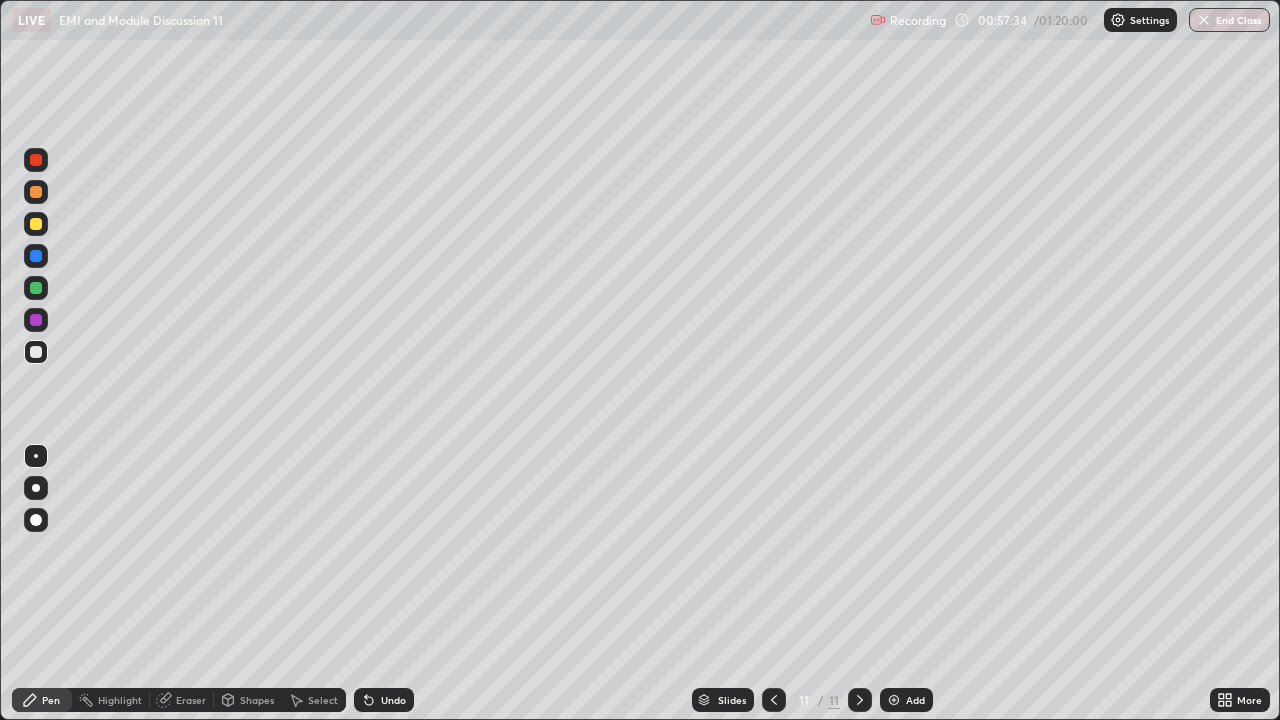 click on "Add" at bounding box center [915, 700] 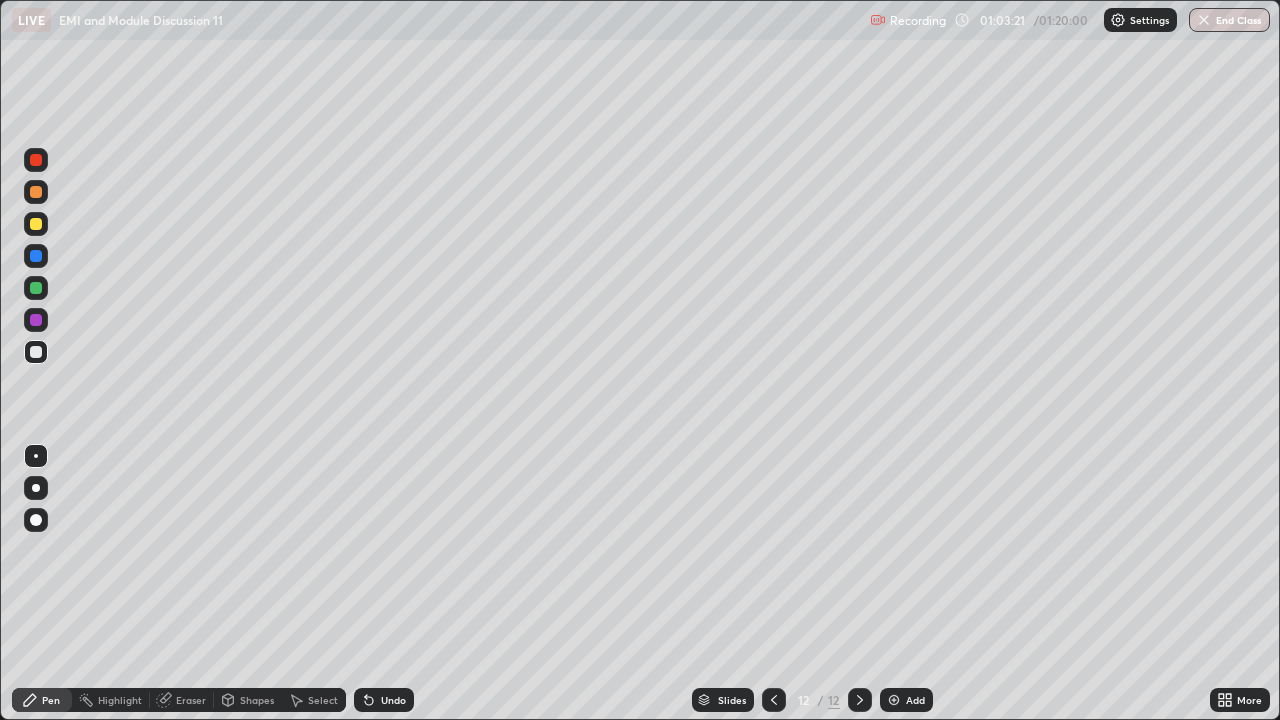 click on "Add" at bounding box center (915, 700) 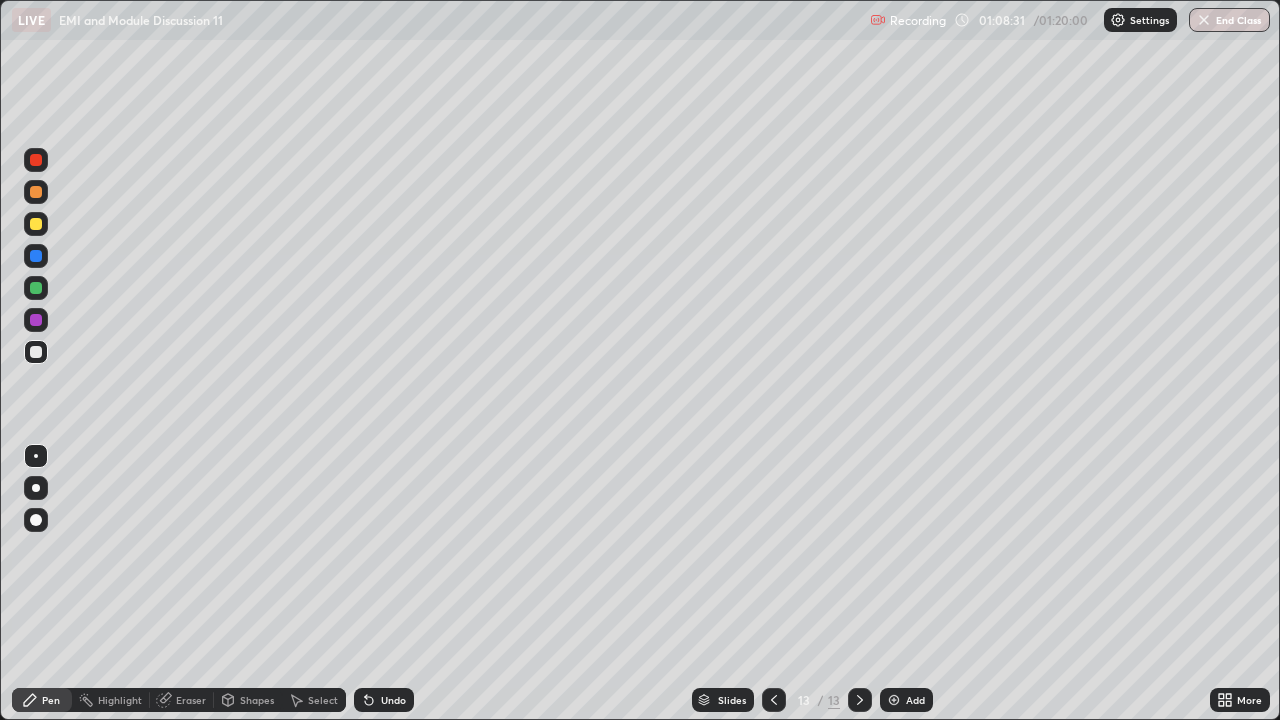 click 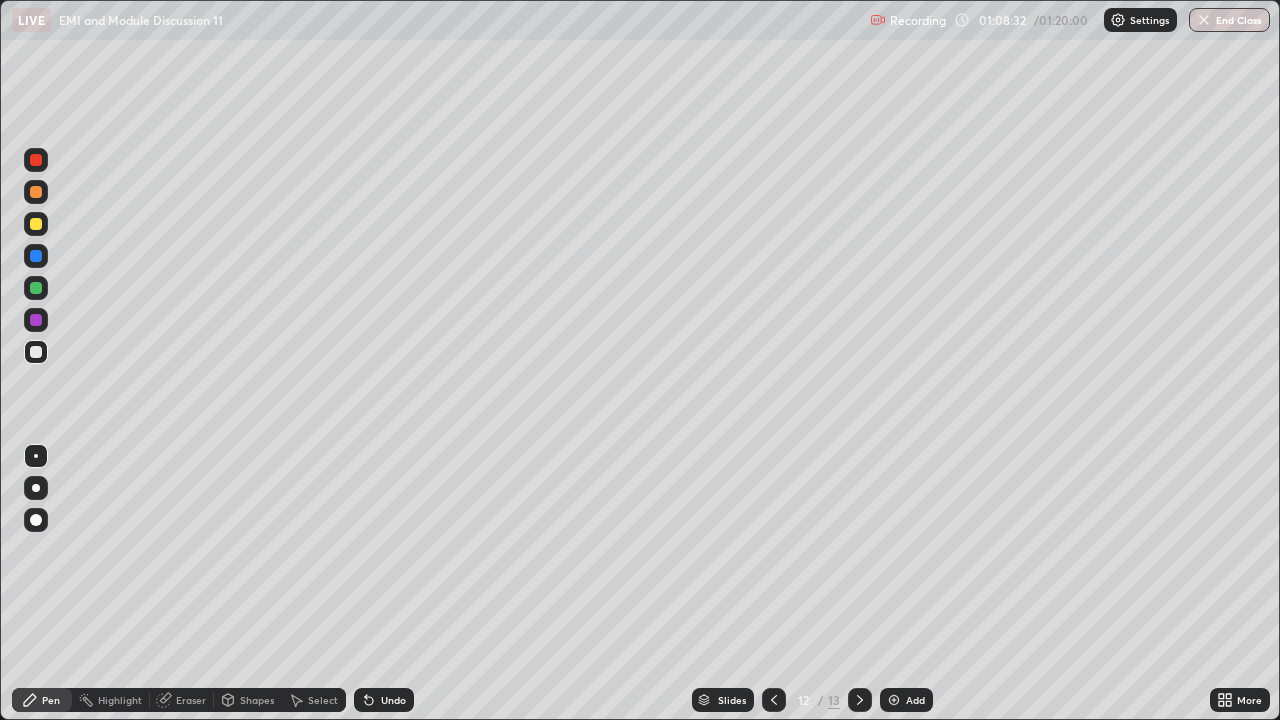 click 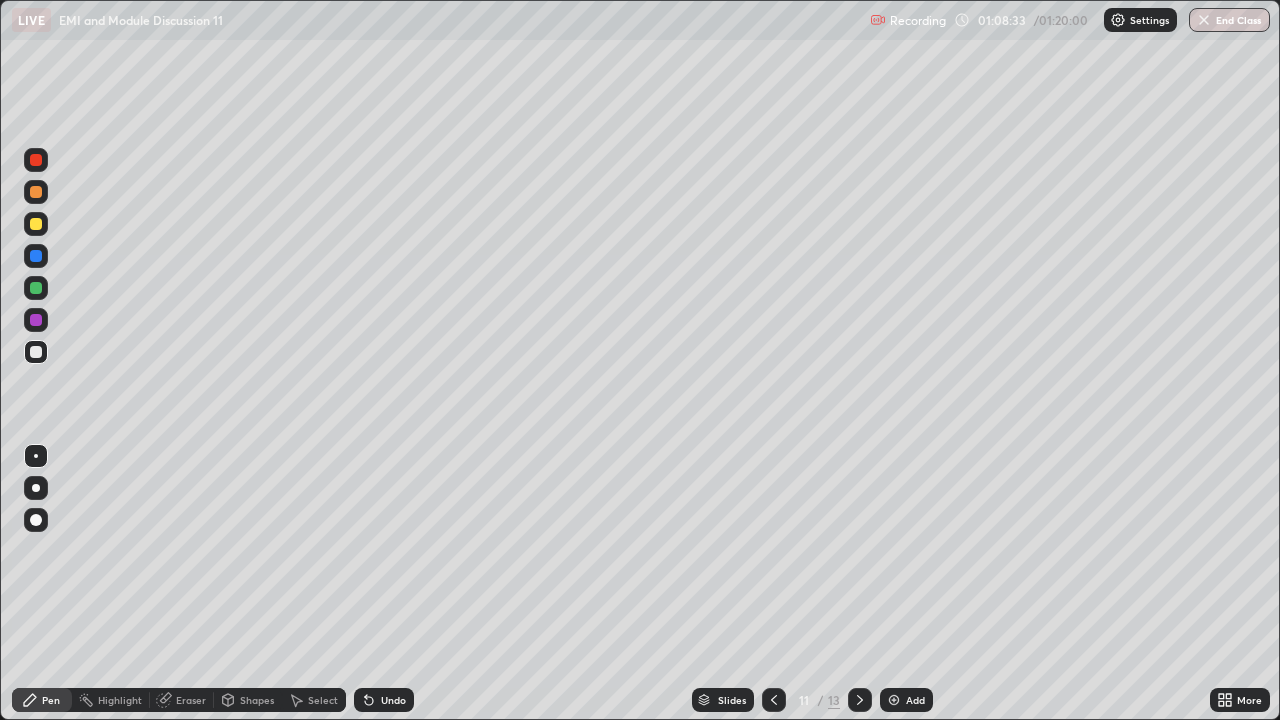 click 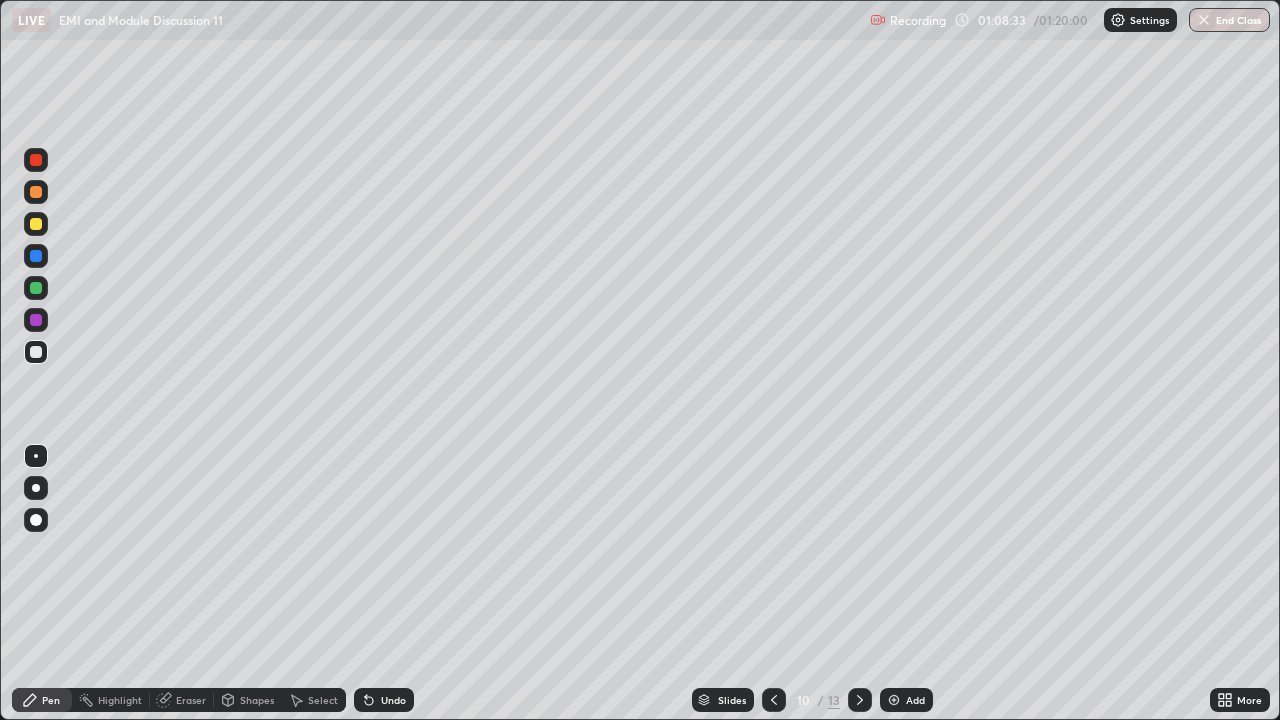 click 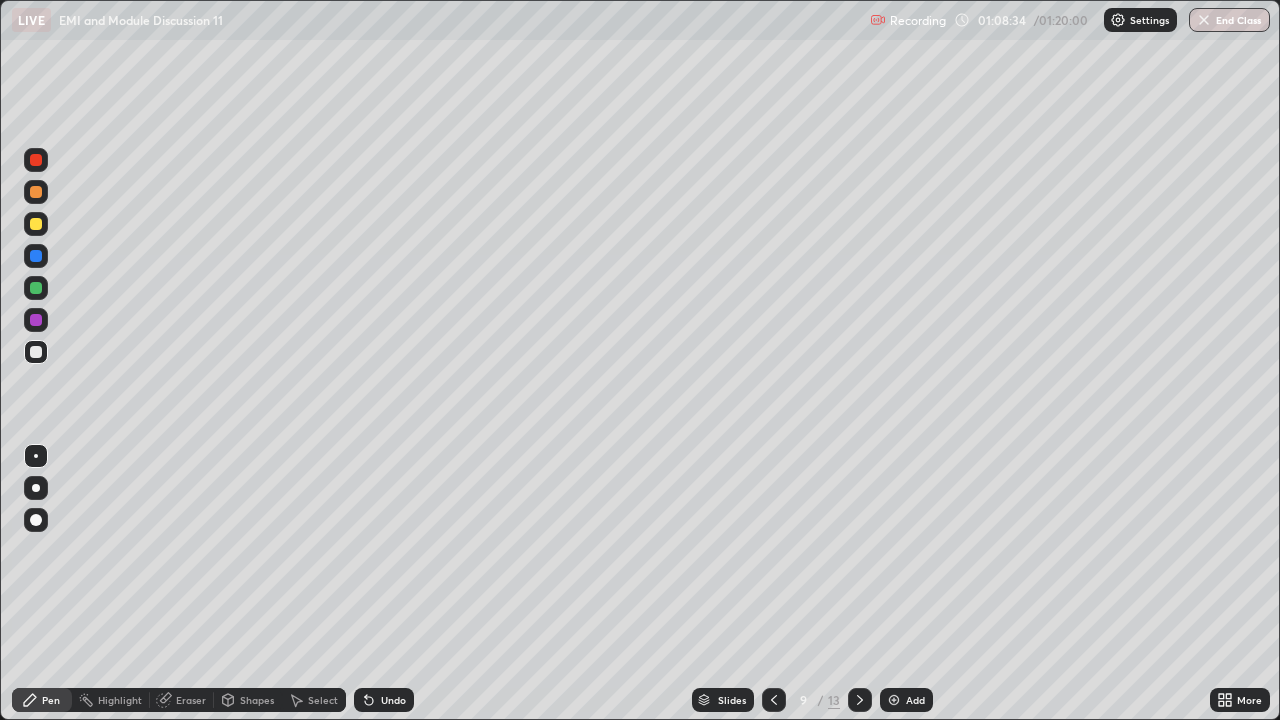 click at bounding box center [774, 700] 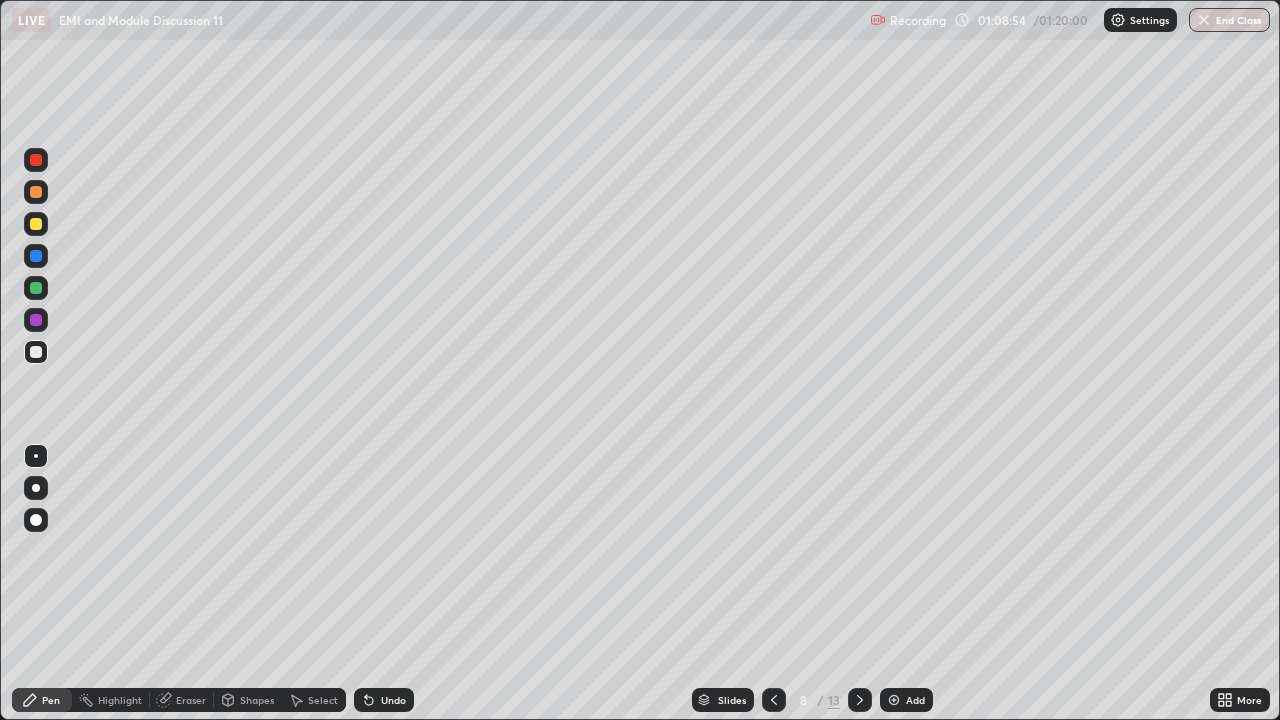 click 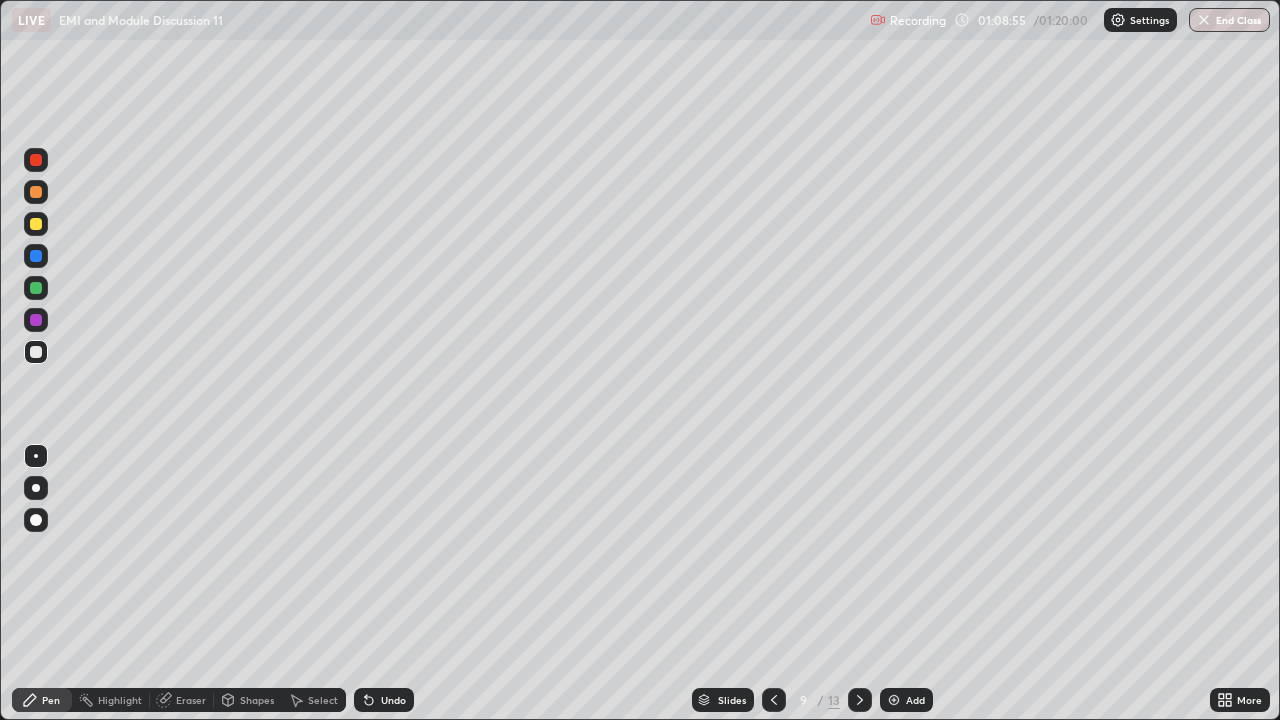 click 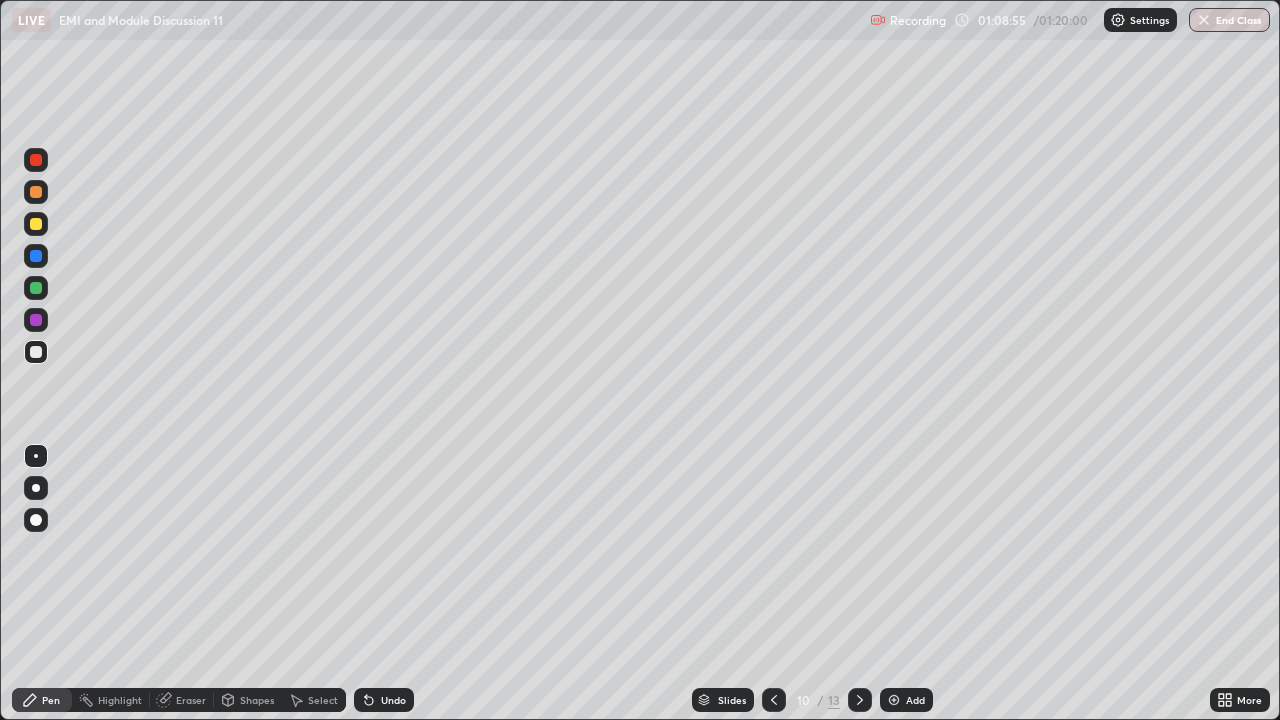 click 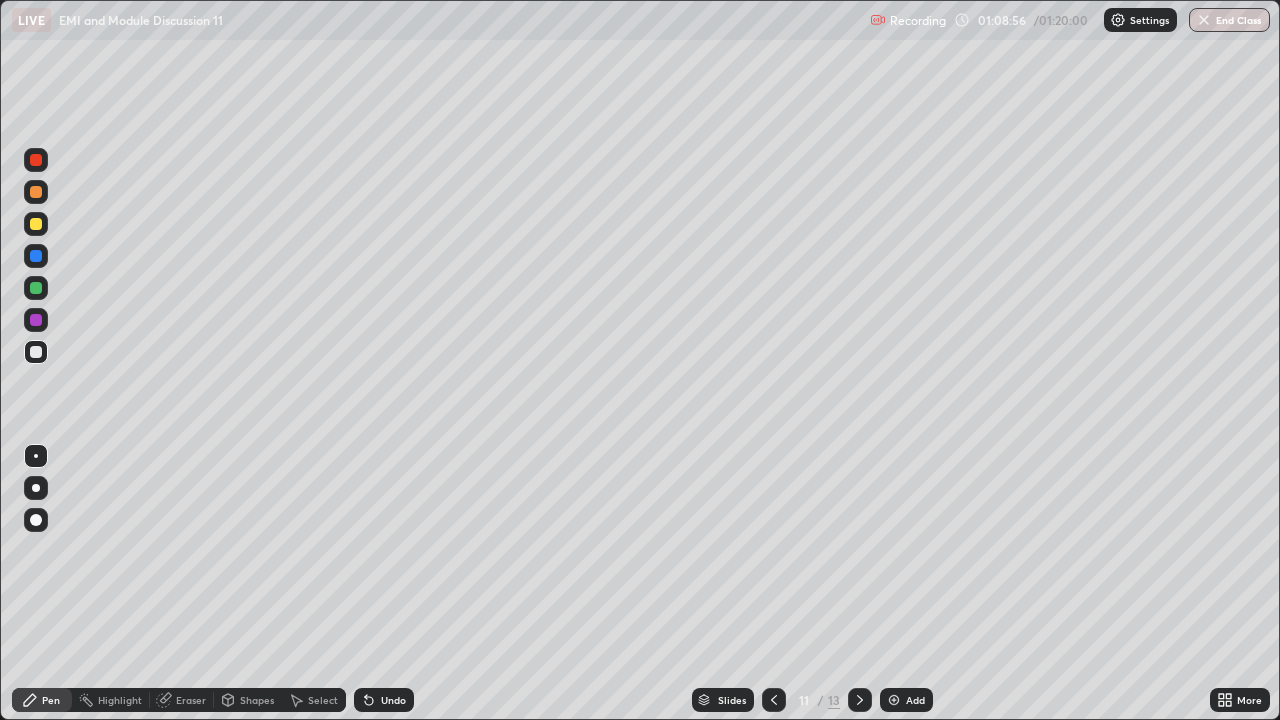 click 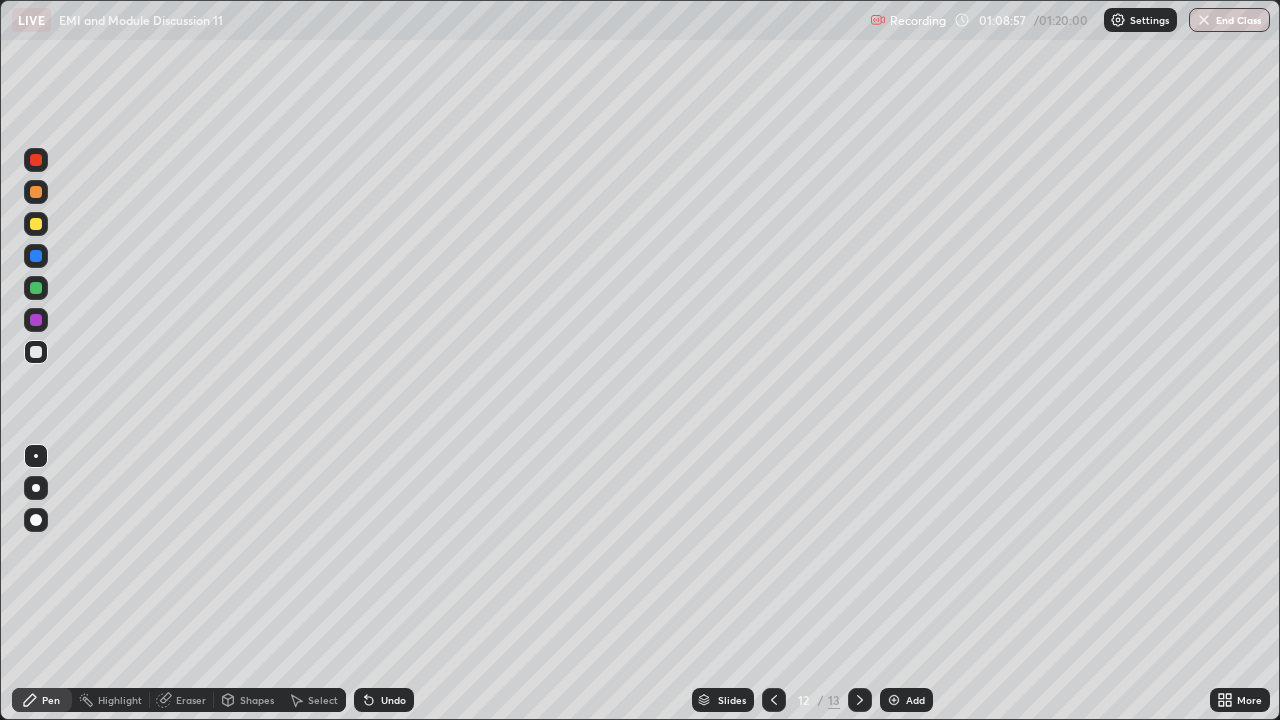 click 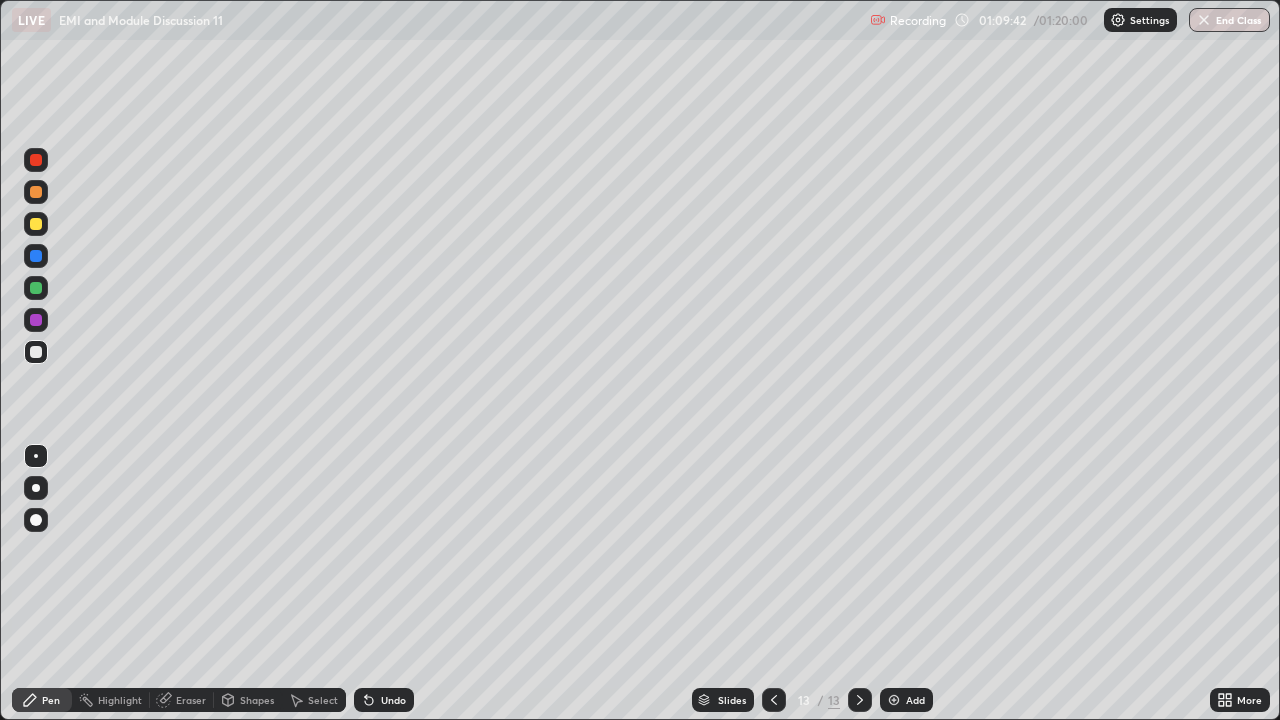 click at bounding box center (36, 224) 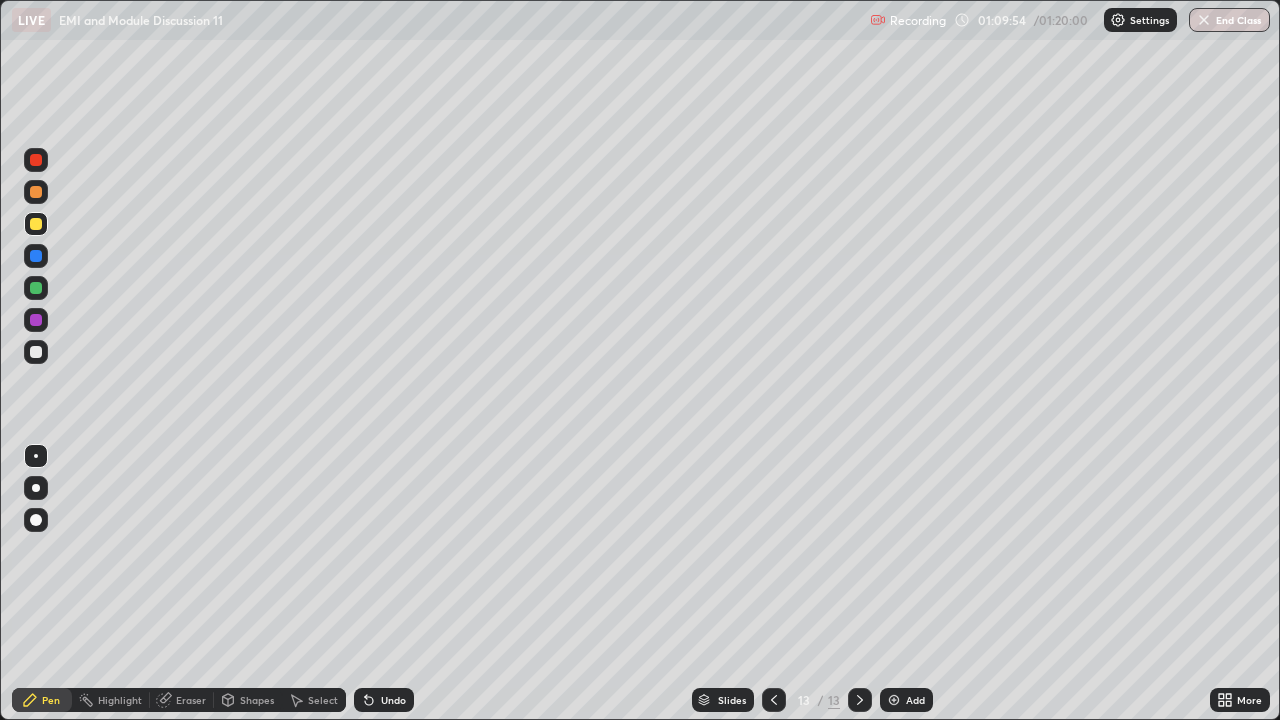 click at bounding box center (36, 288) 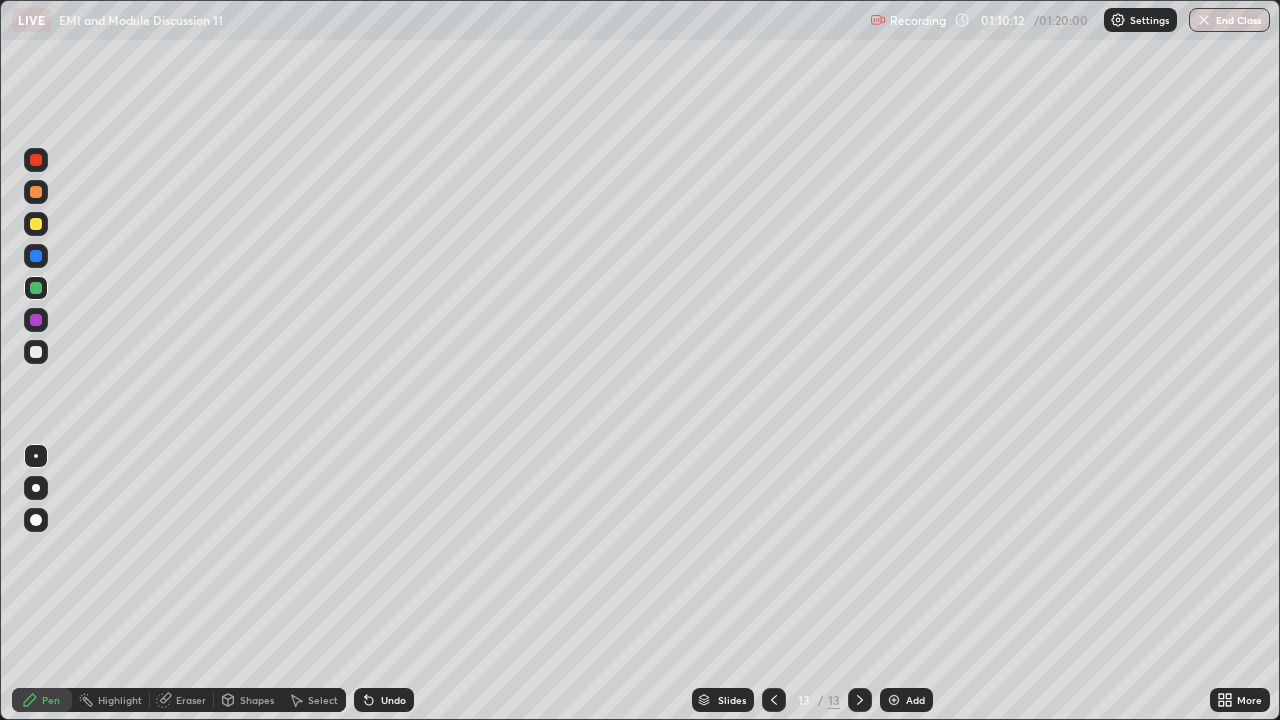 click on "Eraser" at bounding box center (191, 700) 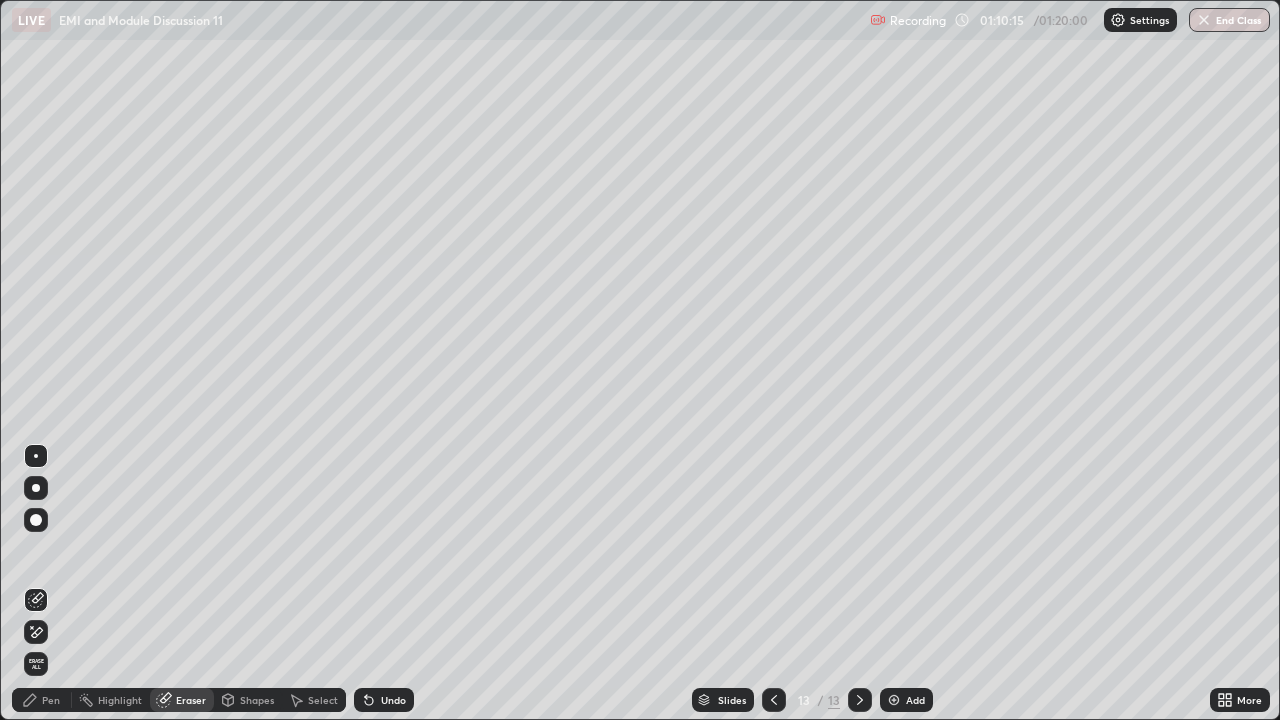 click on "Pen" at bounding box center [51, 700] 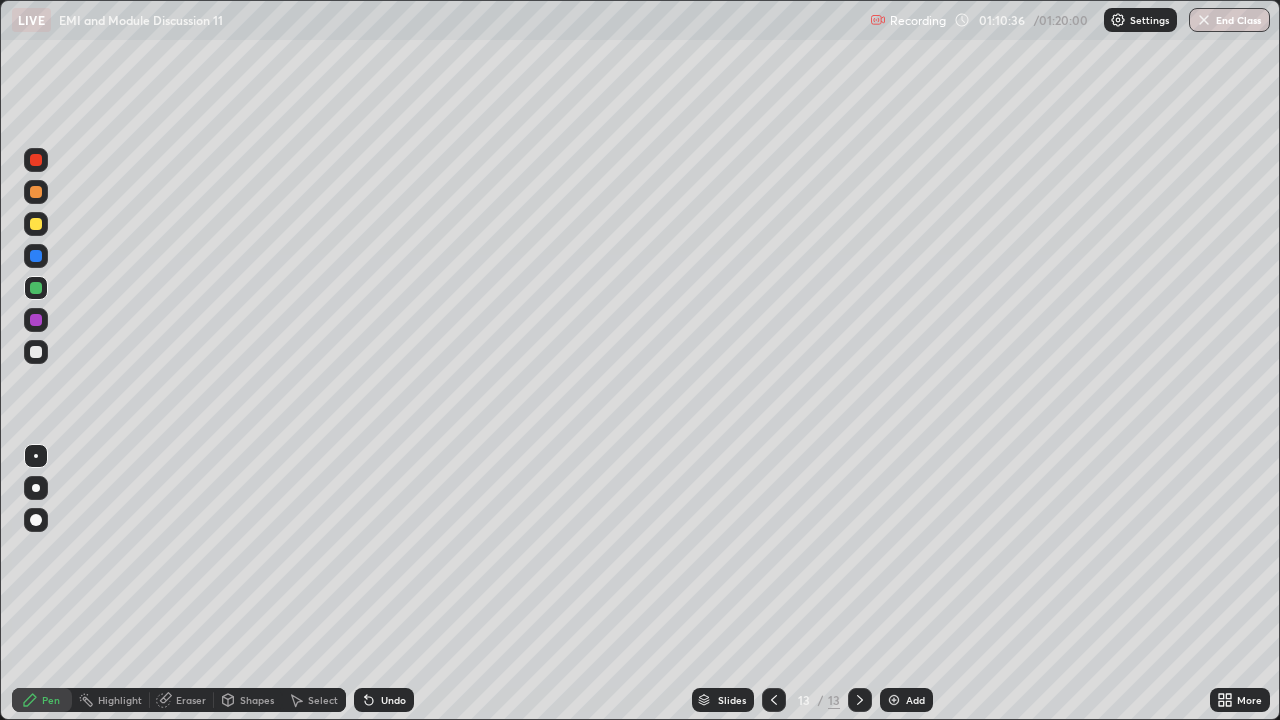 click on "Eraser" at bounding box center [191, 700] 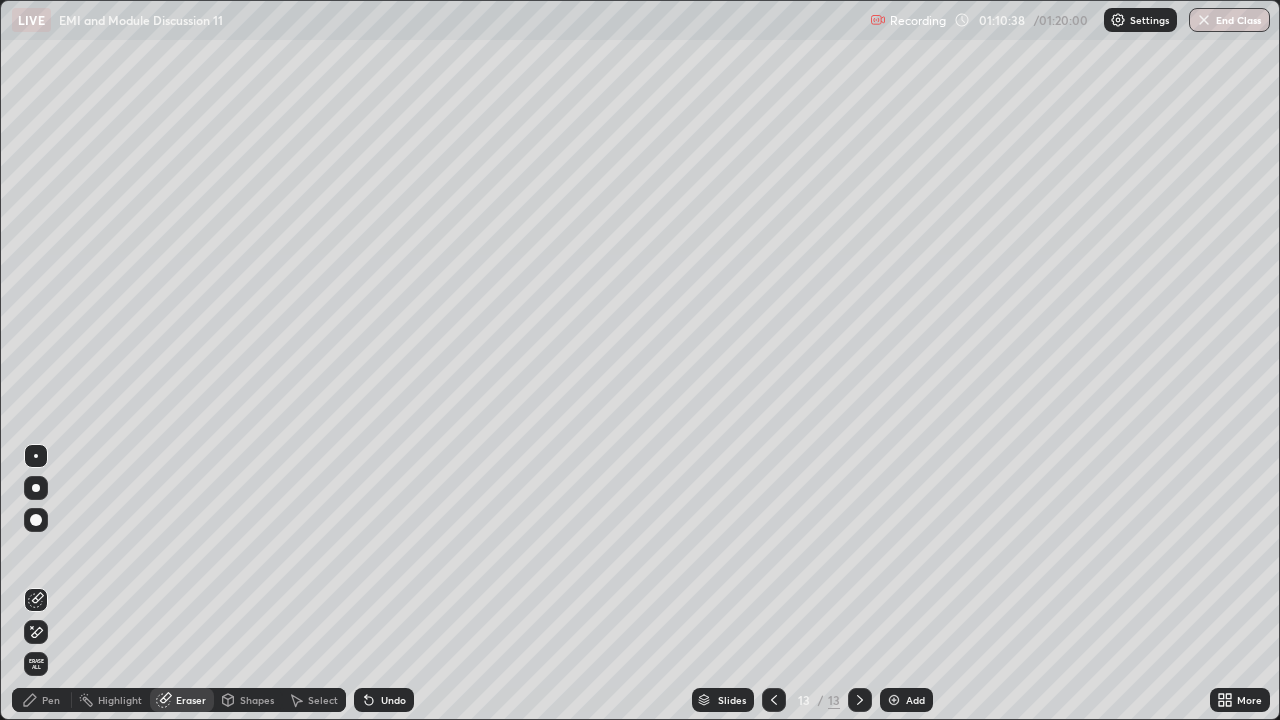 click on "Pen" at bounding box center (51, 700) 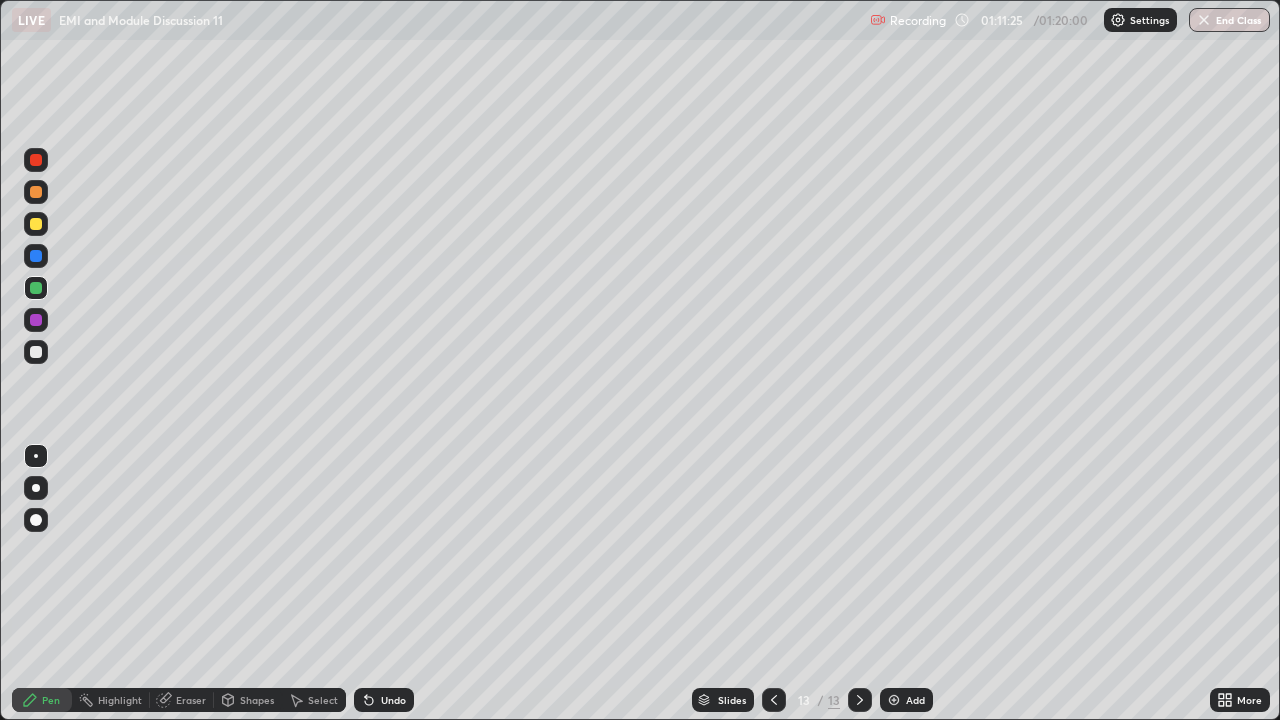 click on "Eraser" at bounding box center [191, 700] 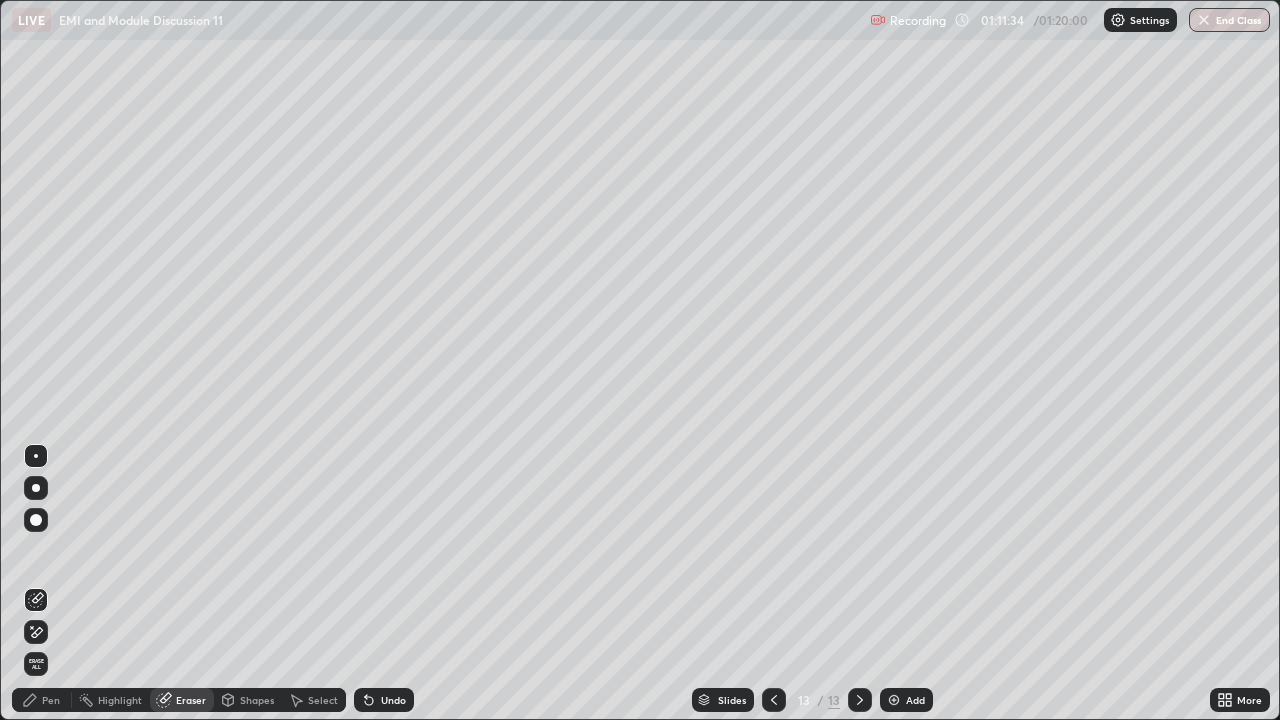 click on "Pen" at bounding box center [51, 700] 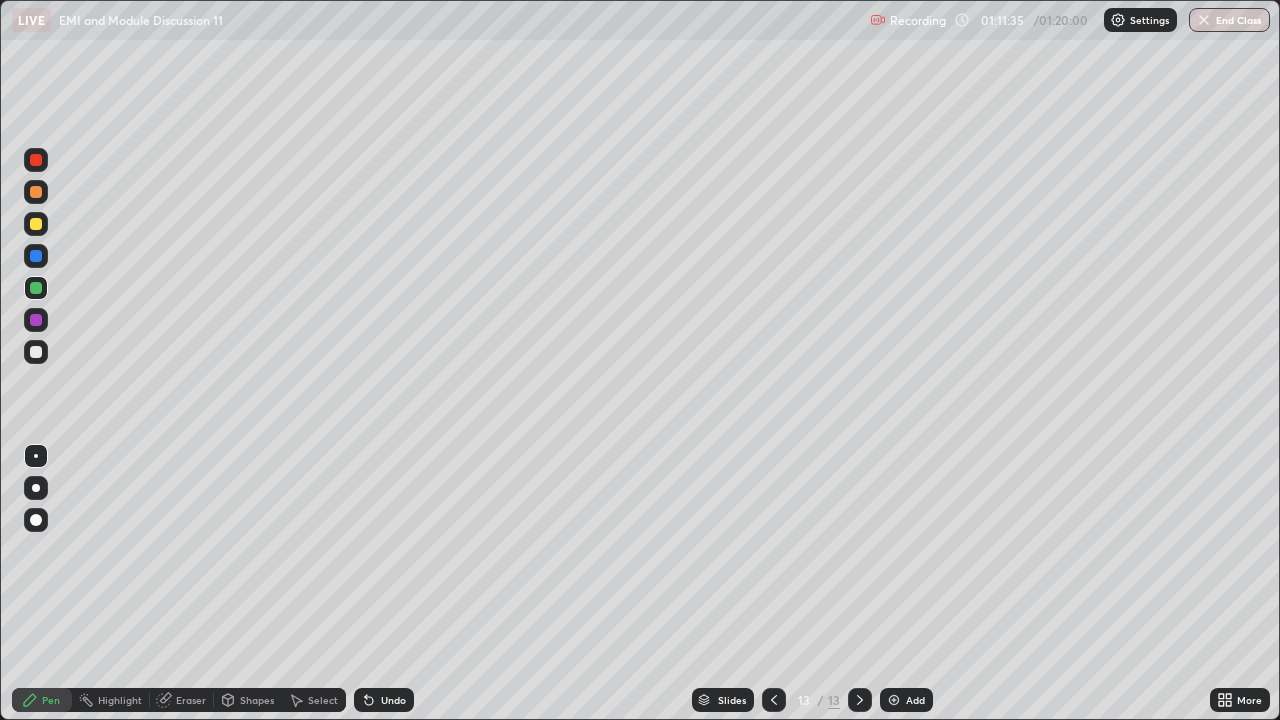 click at bounding box center [36, 224] 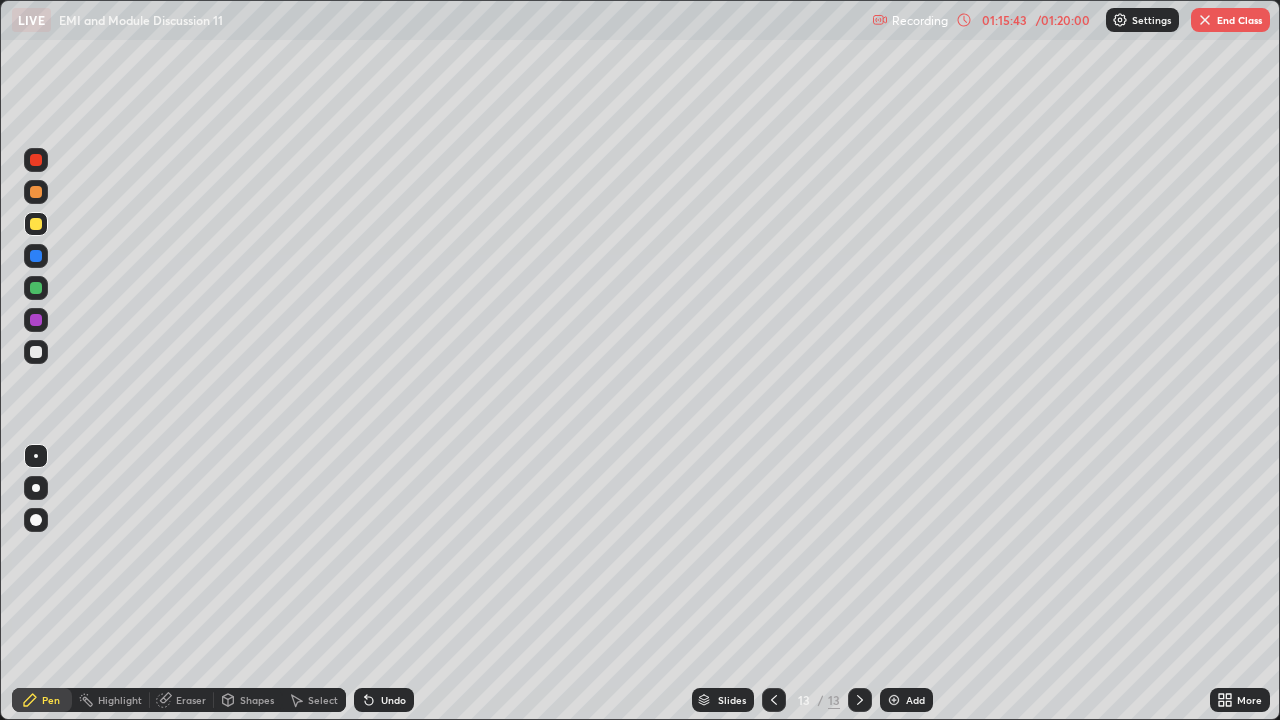 click on "End Class" at bounding box center [1230, 20] 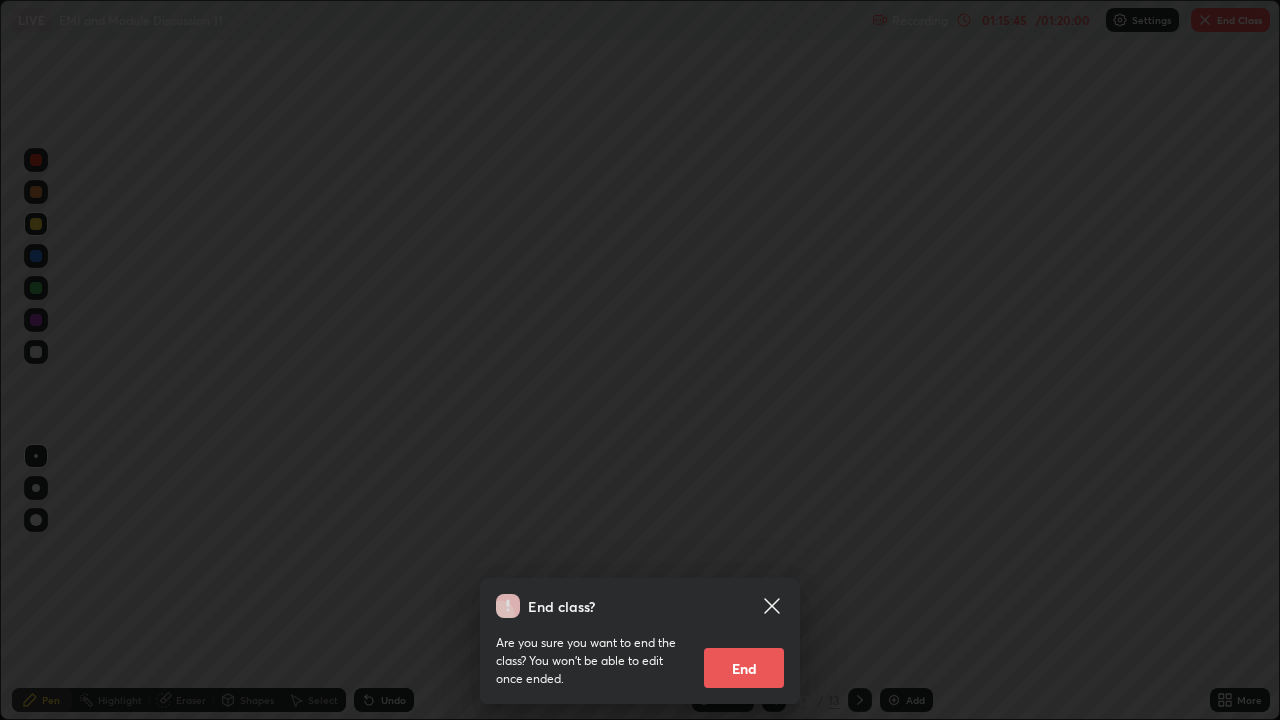 click on "End" at bounding box center (744, 668) 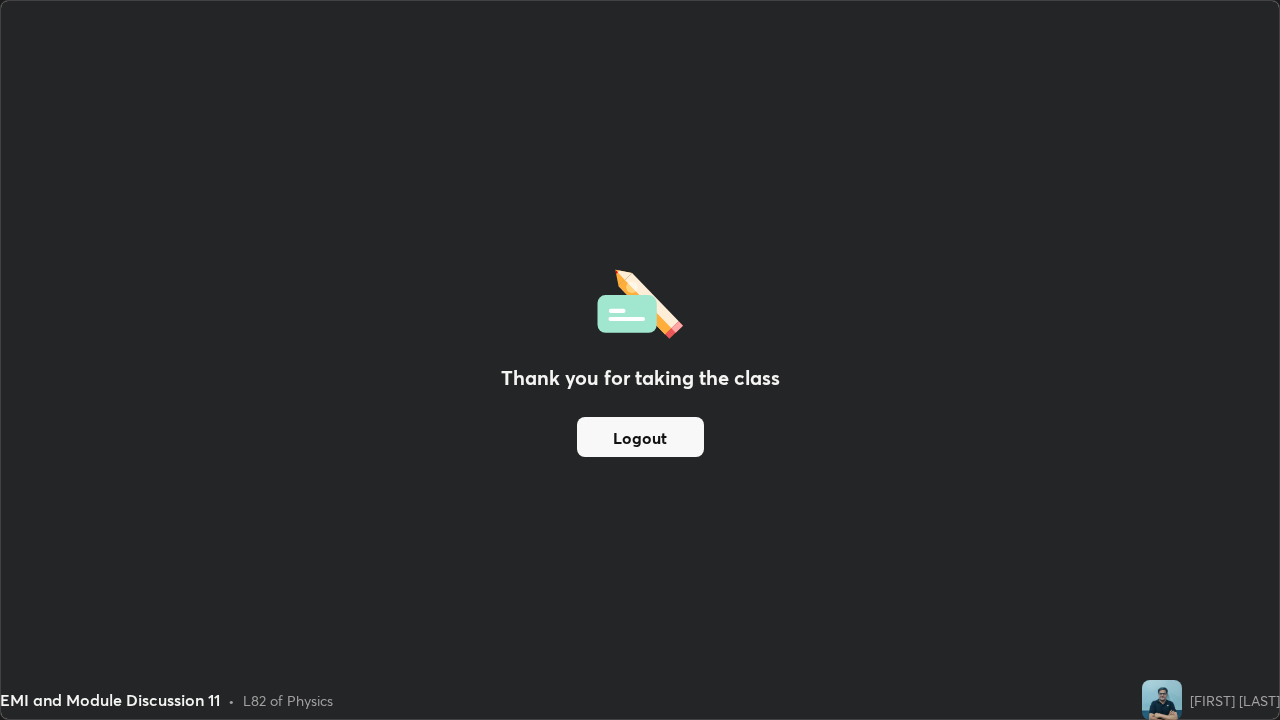 click on "Thank you for taking the class Logout" at bounding box center (640, 360) 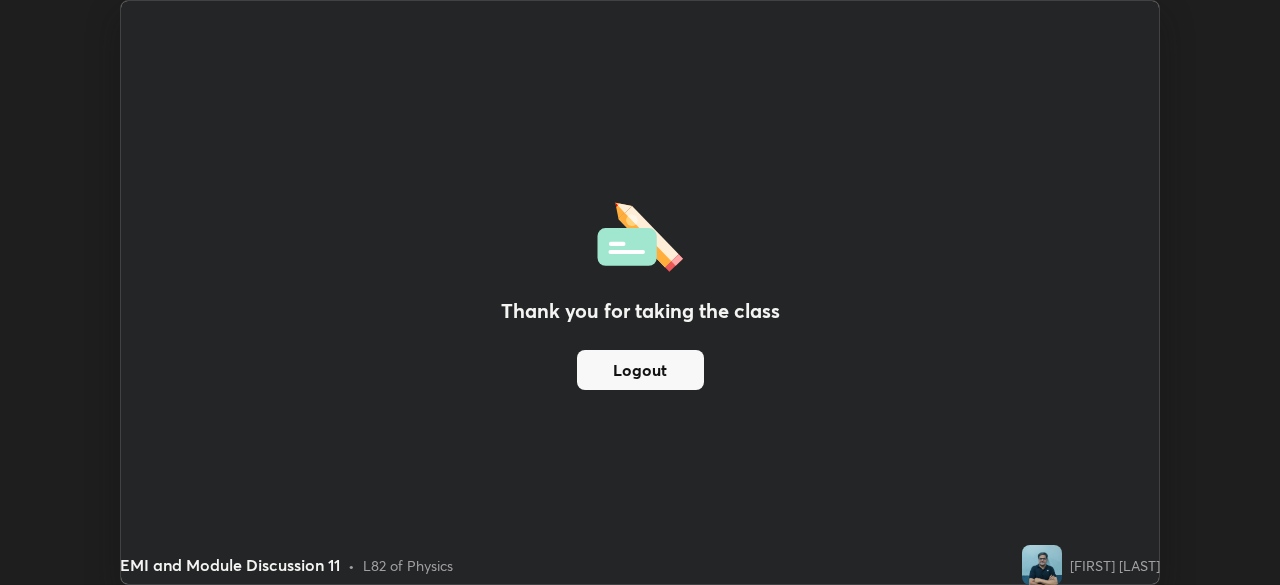scroll, scrollTop: 585, scrollLeft: 1280, axis: both 